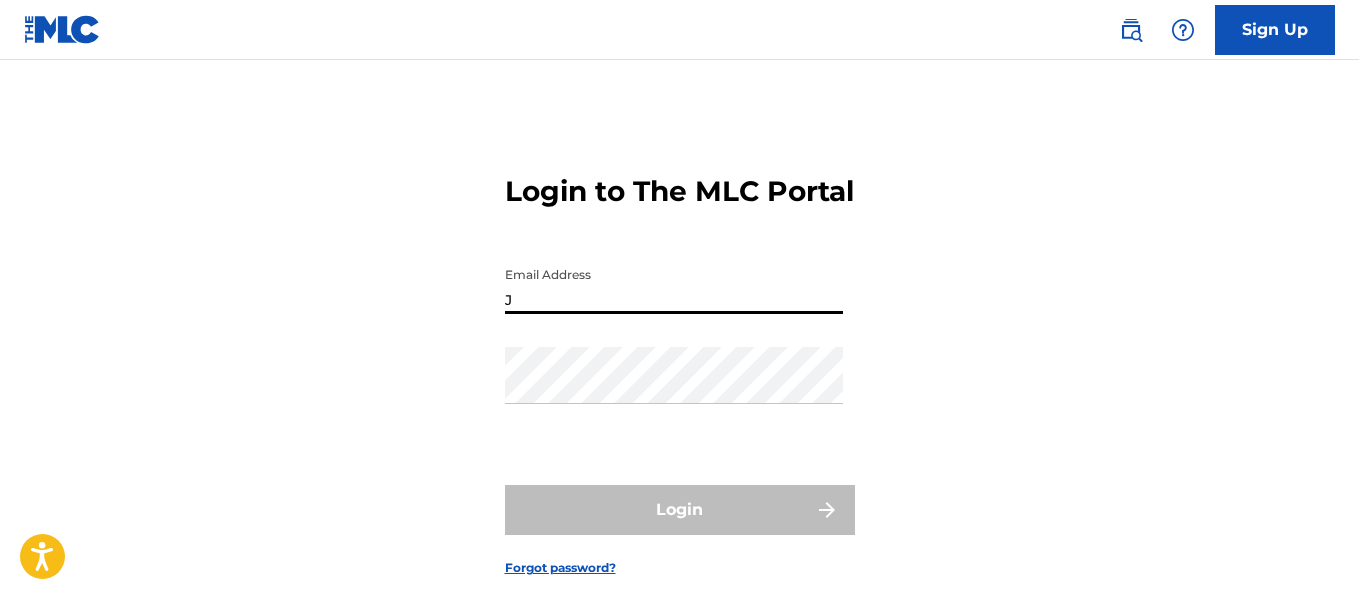 scroll, scrollTop: 27, scrollLeft: 0, axis: vertical 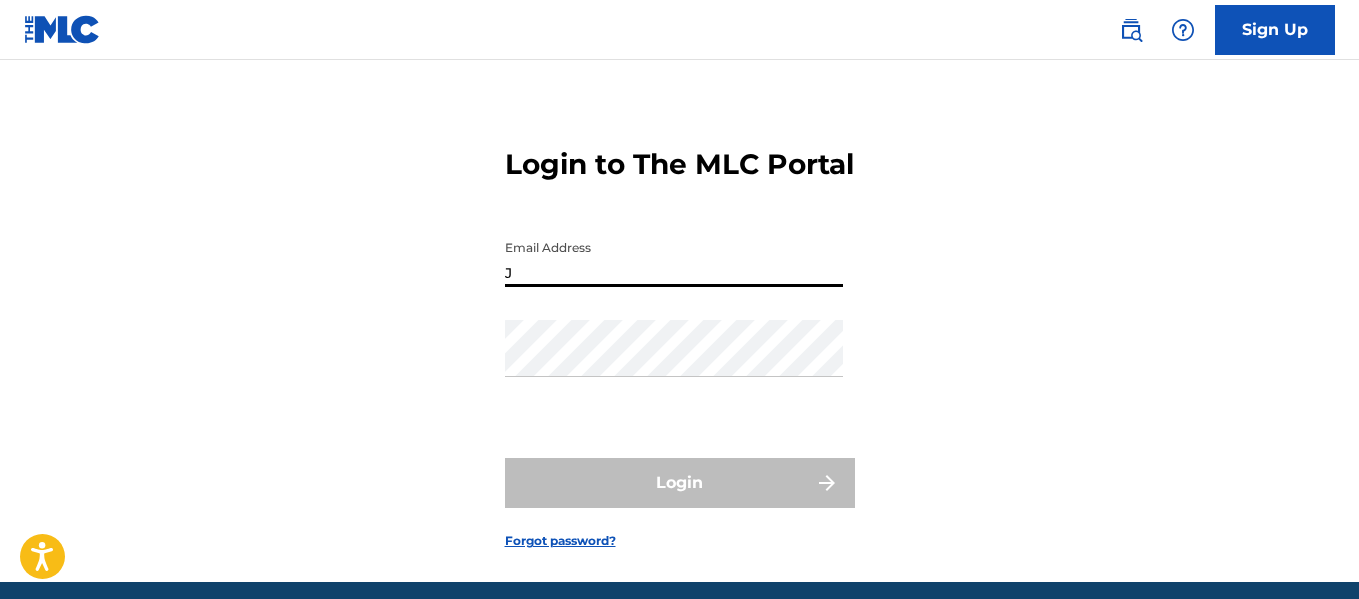 type on "[EMAIL_ADDRESS][DOMAIN_NAME]" 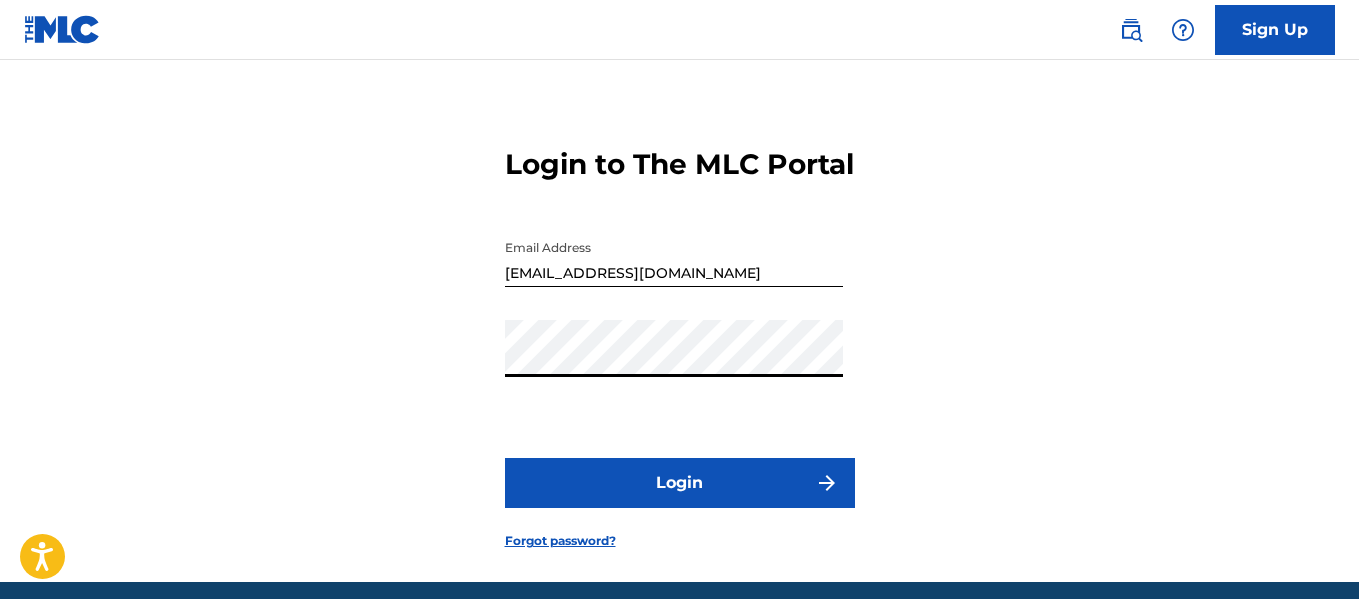 click on "Login" at bounding box center [680, 483] 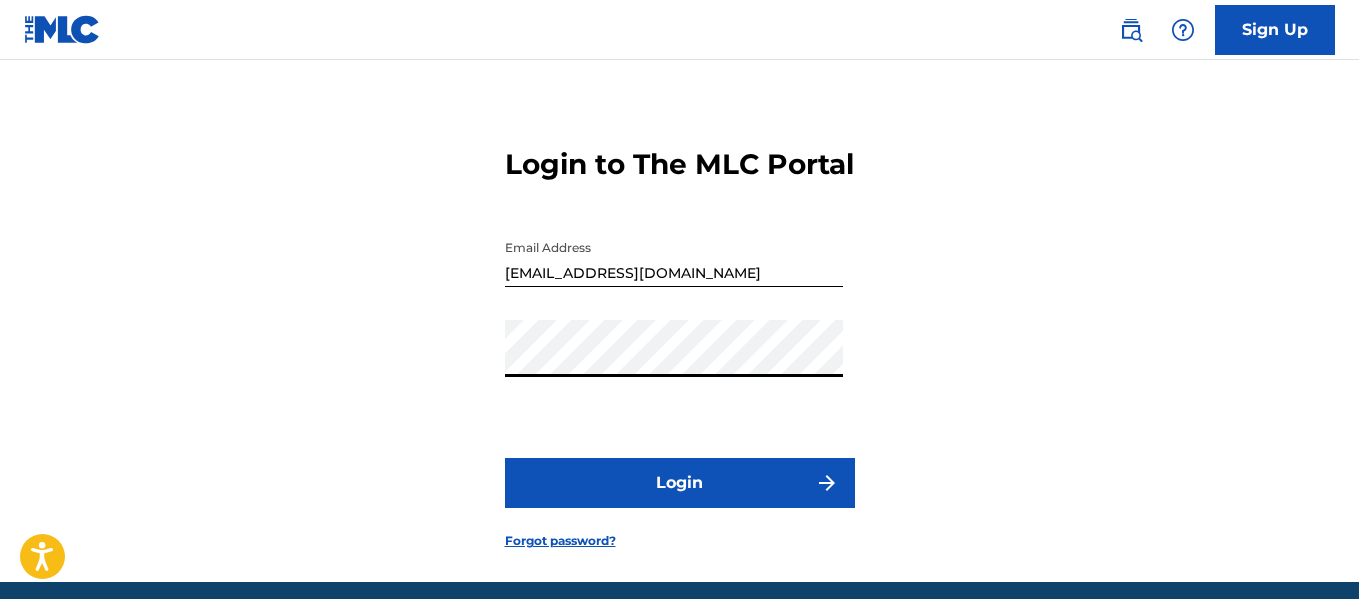 click on "Login" at bounding box center (680, 483) 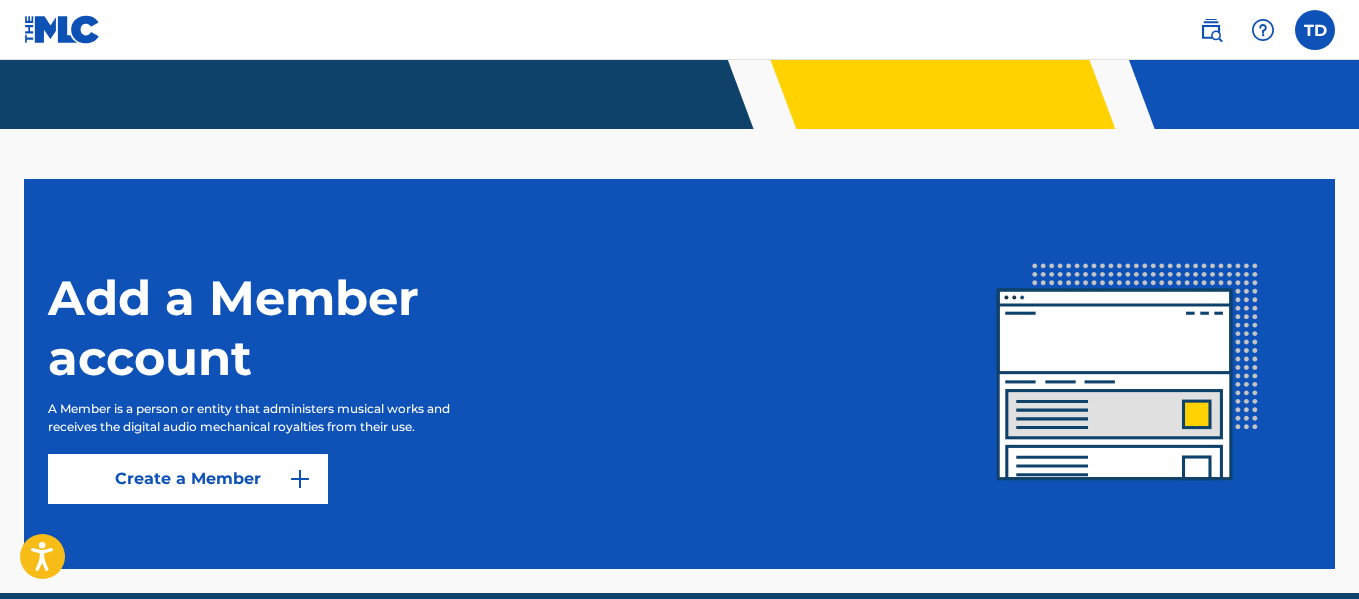 scroll, scrollTop: 547, scrollLeft: 0, axis: vertical 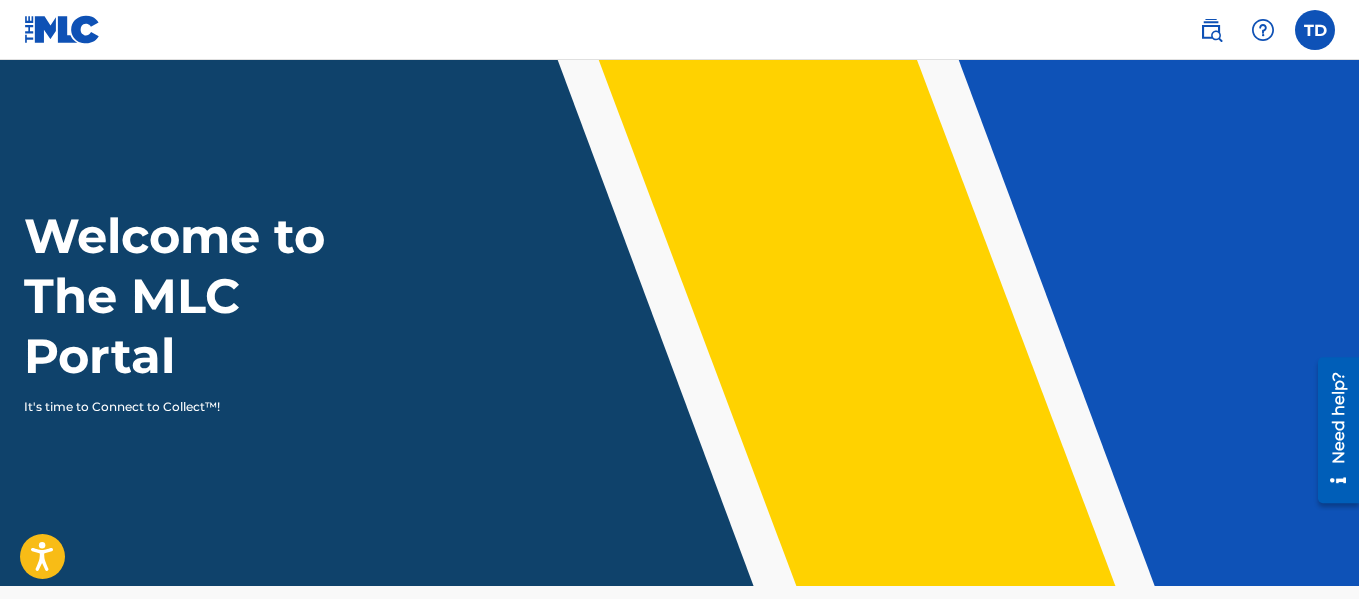 click at bounding box center [1315, 30] 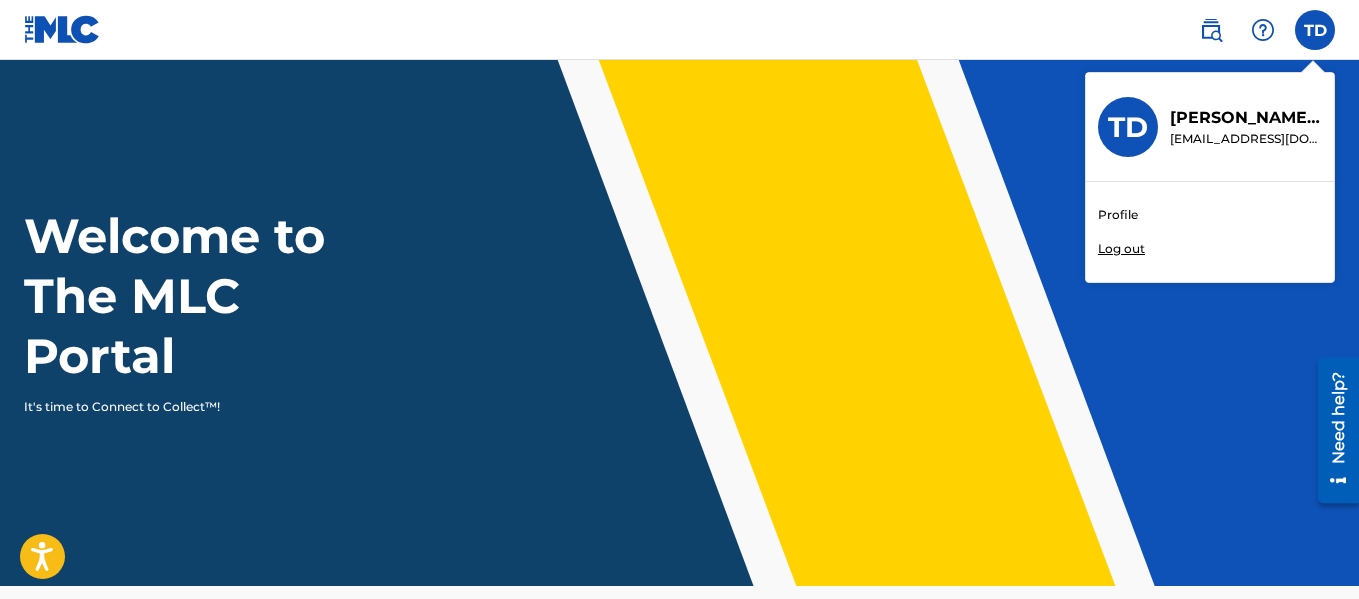 click on "Profile" at bounding box center (1118, 215) 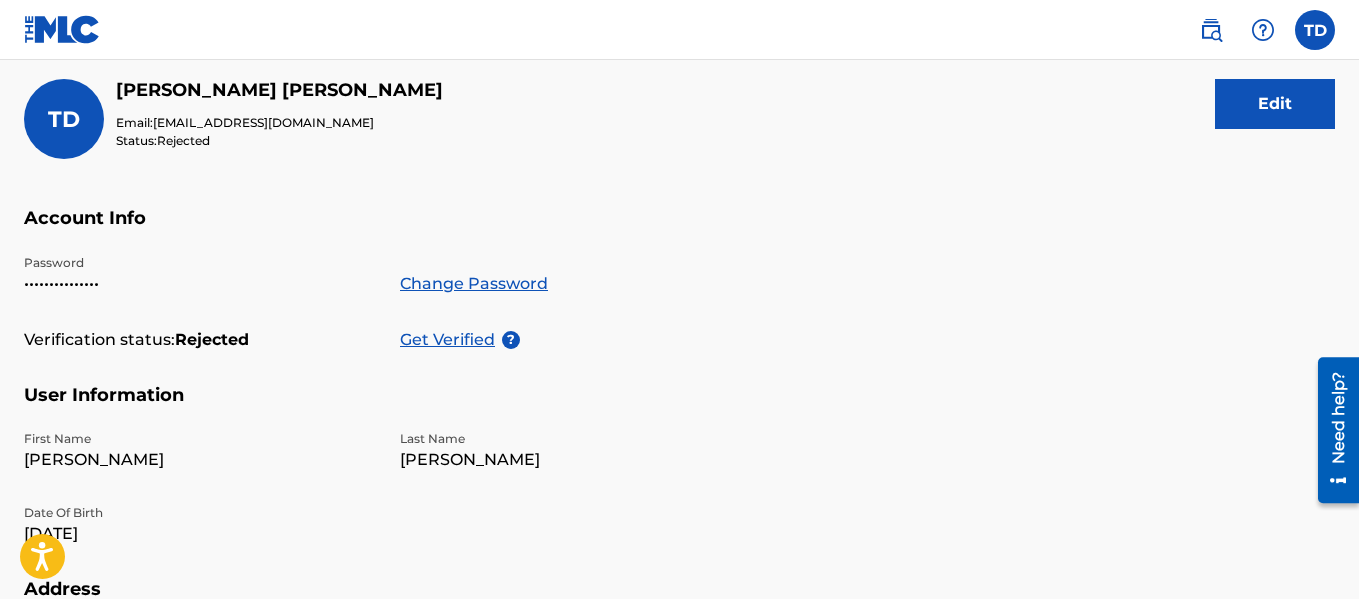 scroll, scrollTop: 236, scrollLeft: 0, axis: vertical 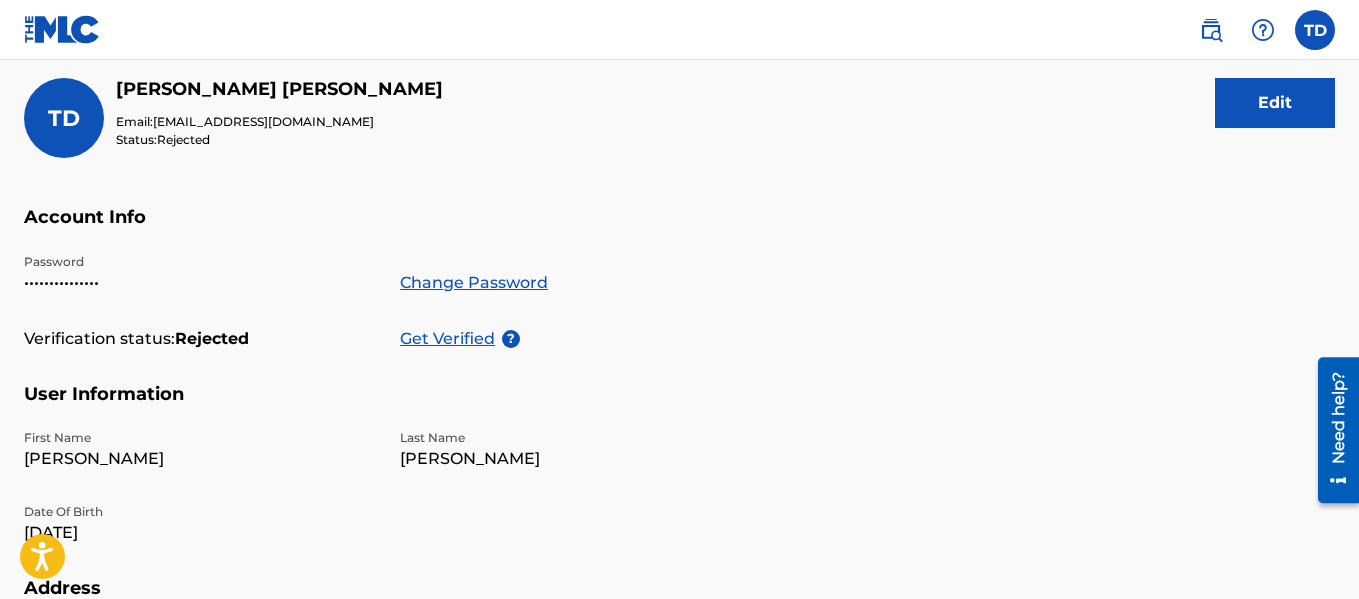 click on "Get Verified" at bounding box center [451, 339] 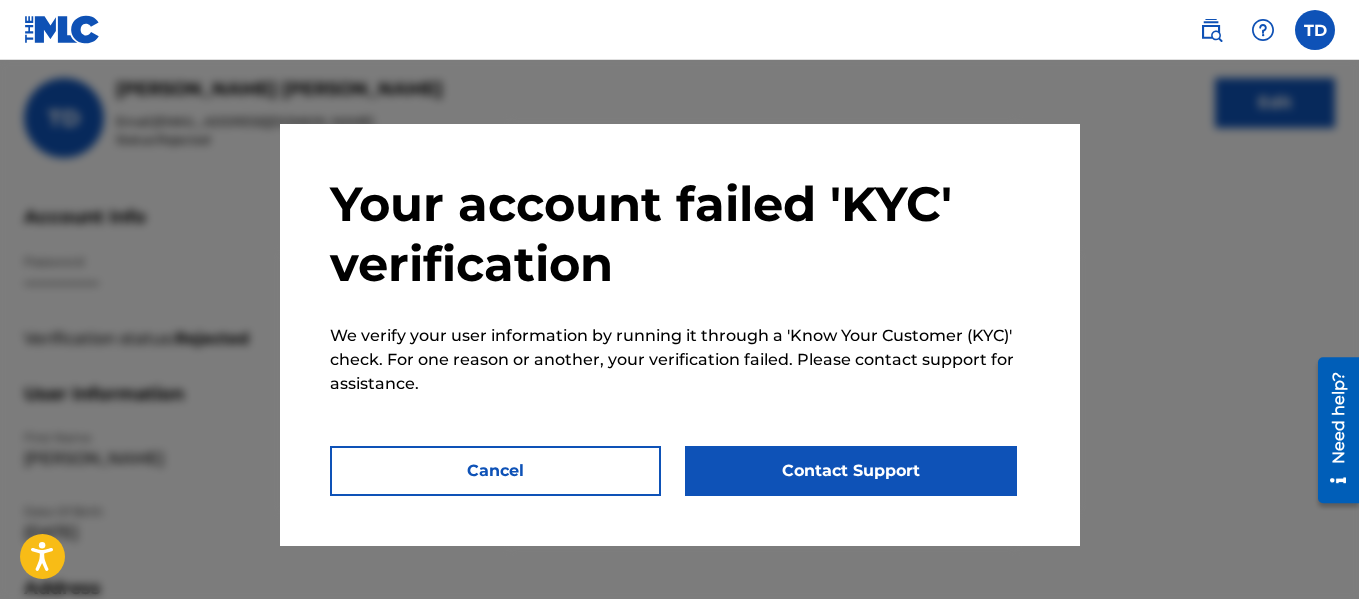 click on "Contact Support" at bounding box center [851, 471] 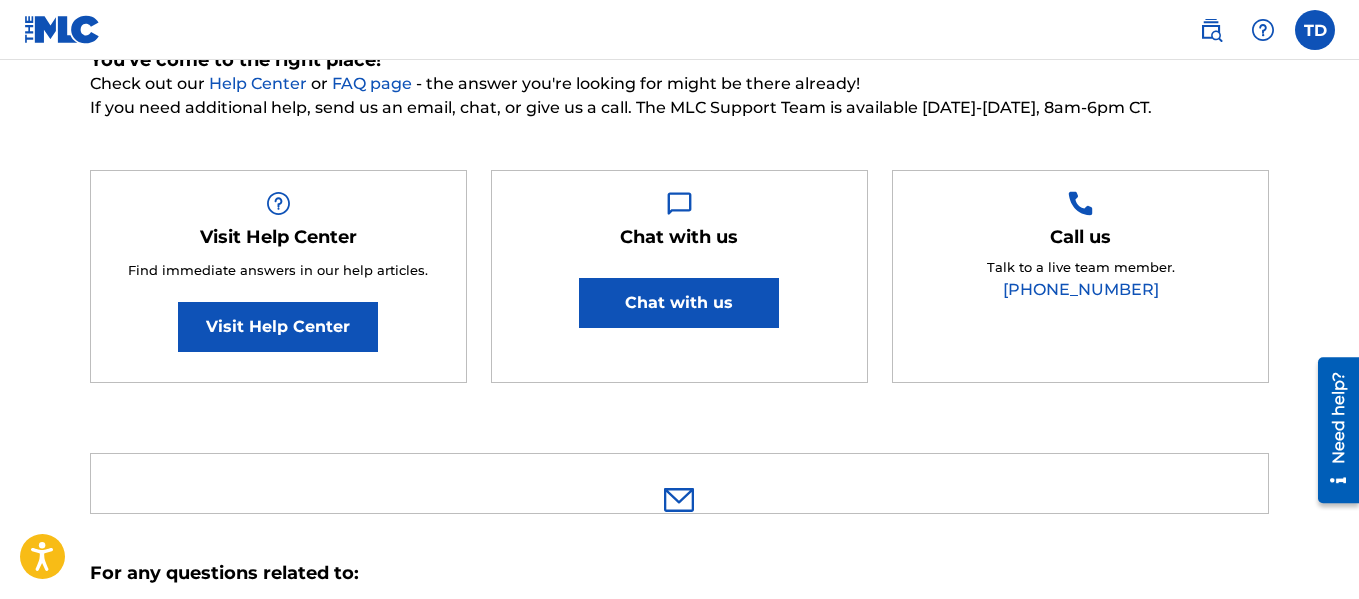 scroll, scrollTop: 0, scrollLeft: 0, axis: both 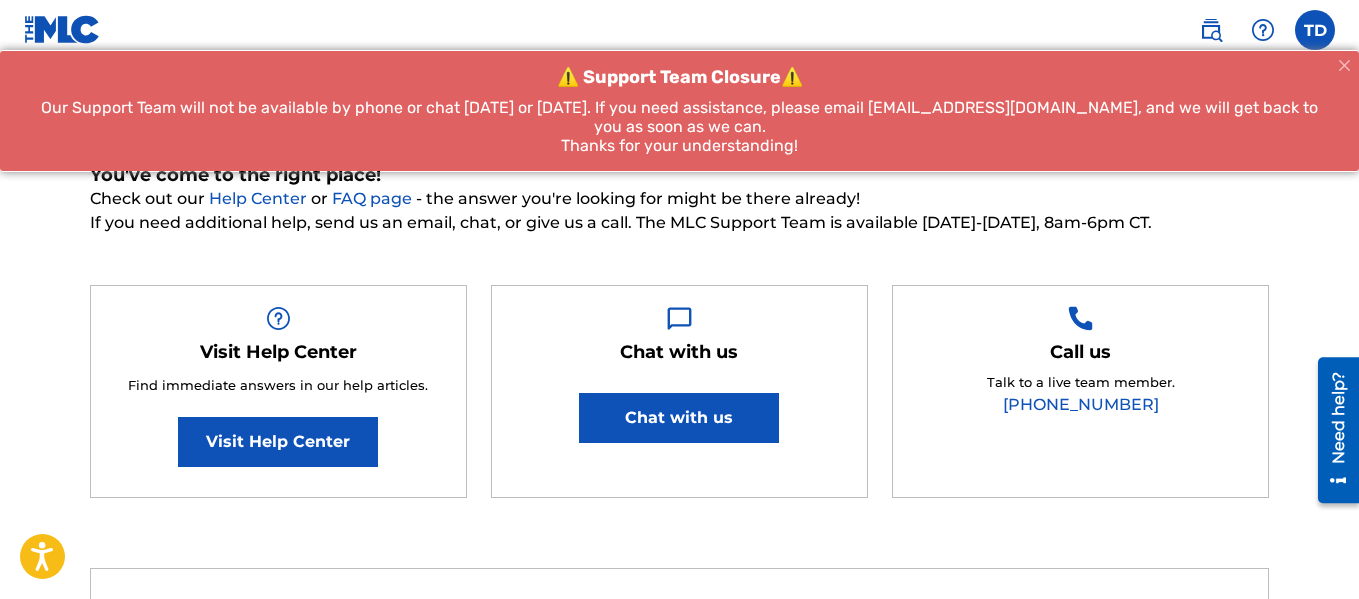 type on "[PERSON_NAME]" 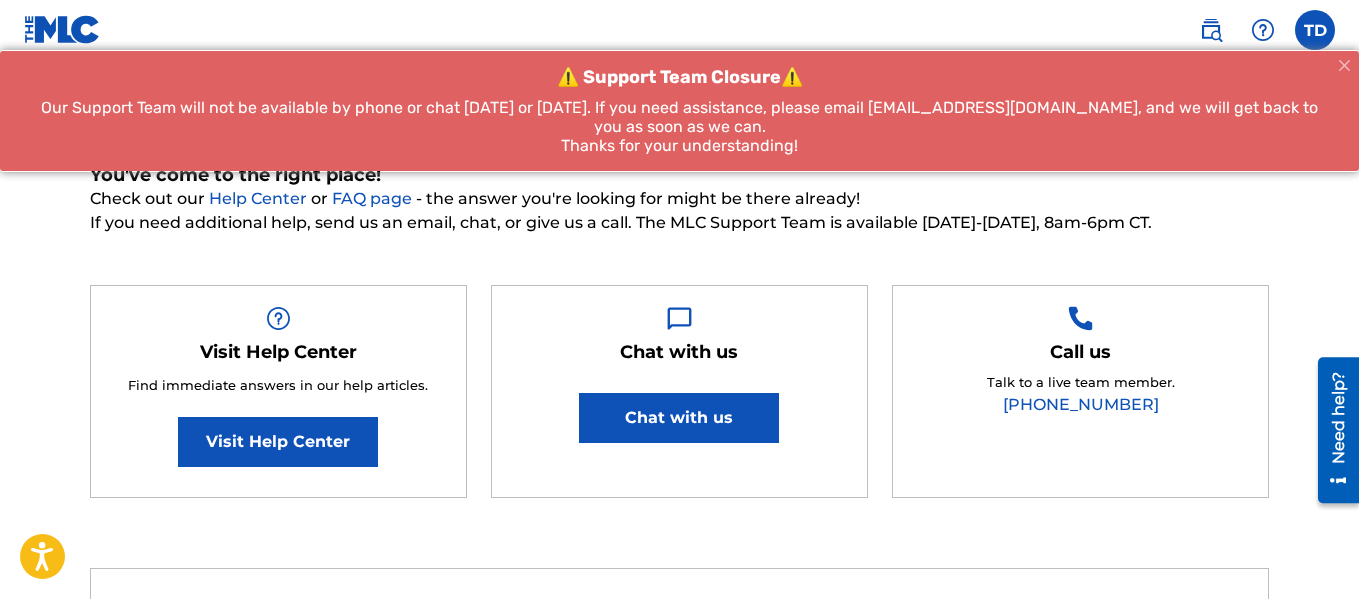 click on "⚠️ Support Team Closure⚠️
Our Support Team will not be available by phone or chat [DATE] or [DATE]. If you need assistance, please email [EMAIL_ADDRESS][DOMAIN_NAME], and we will get back to you as soon as we can.  Thanks for your understanding!" at bounding box center [679, 110] 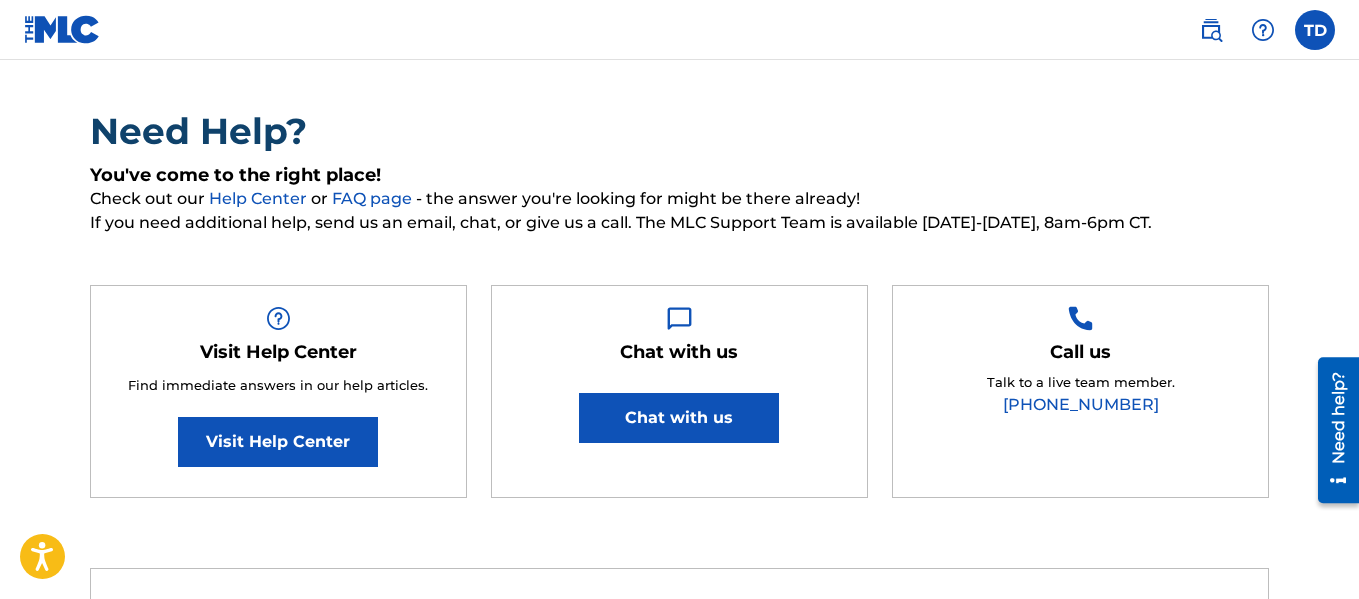 click on "Chat with us" at bounding box center (679, 418) 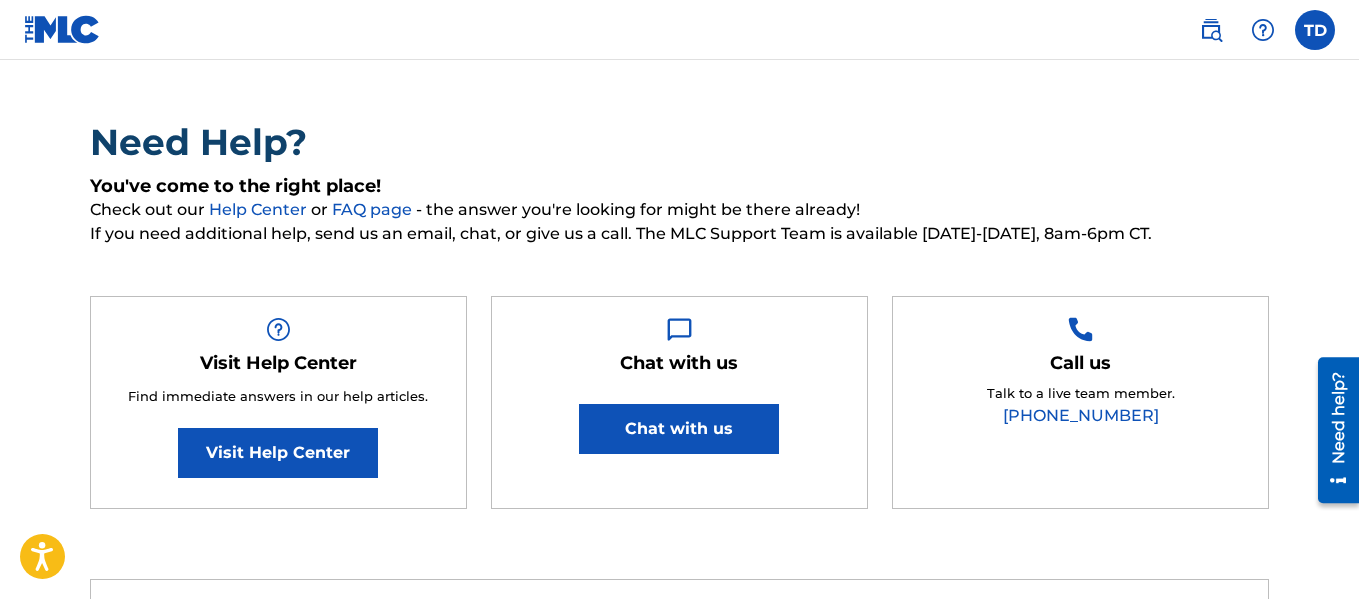 scroll, scrollTop: 109, scrollLeft: 0, axis: vertical 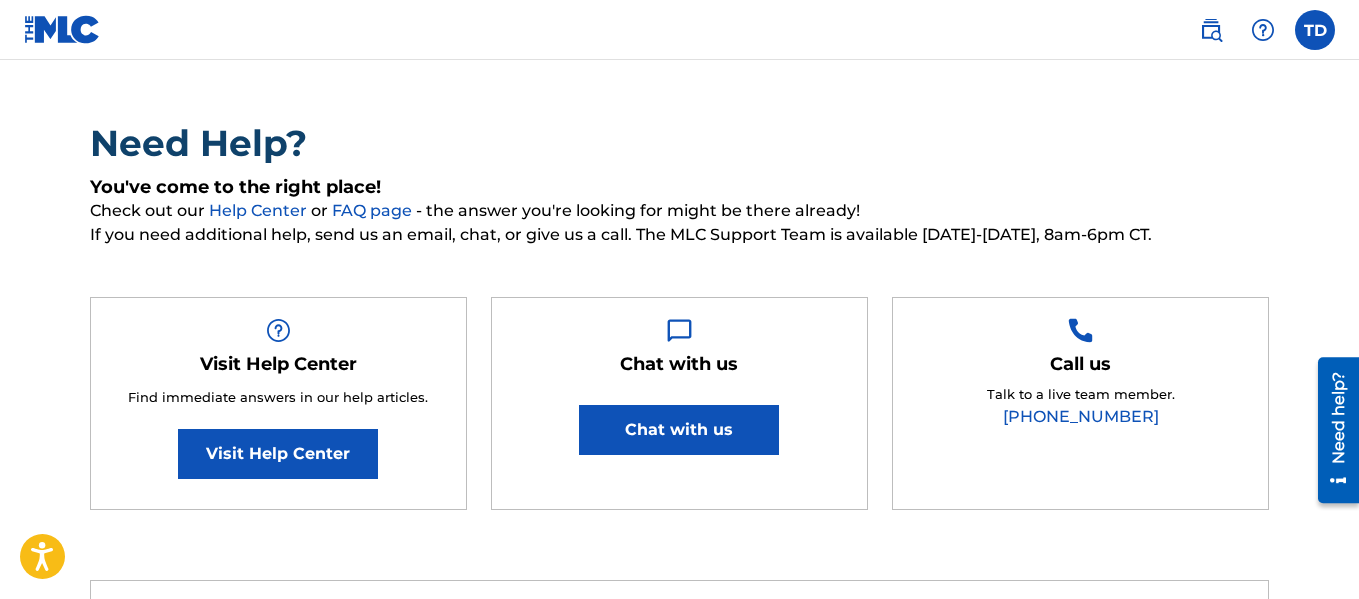 click on "Visit Help Center" at bounding box center (278, 454) 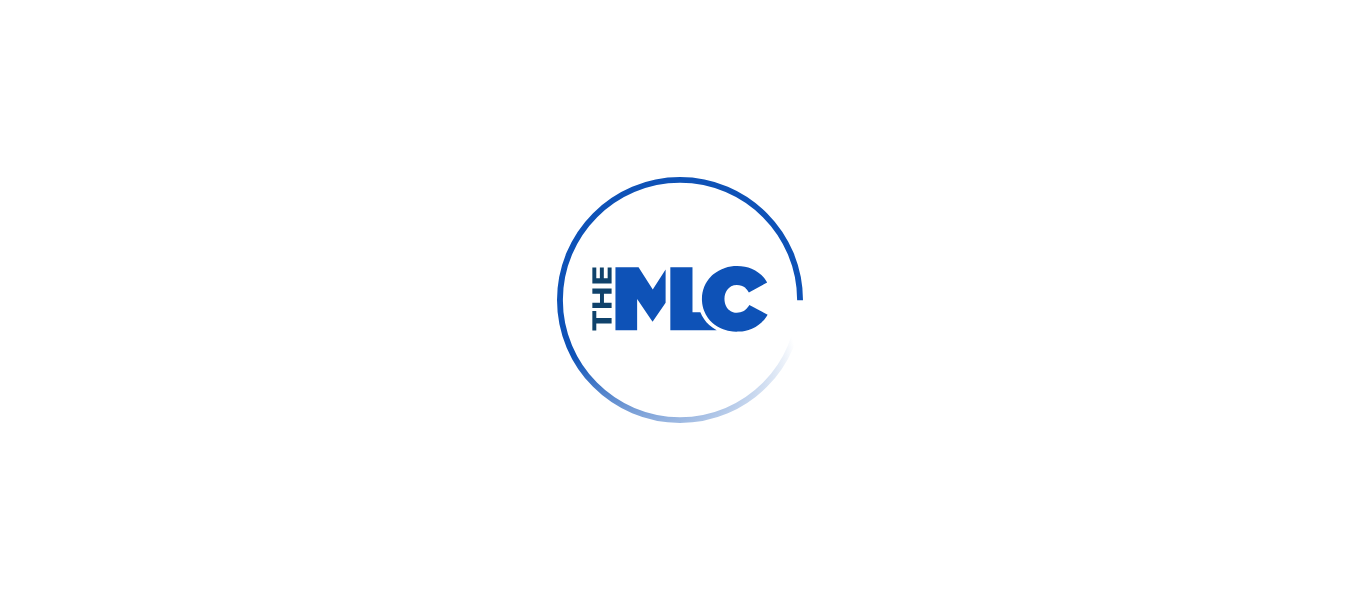 scroll, scrollTop: 0, scrollLeft: 0, axis: both 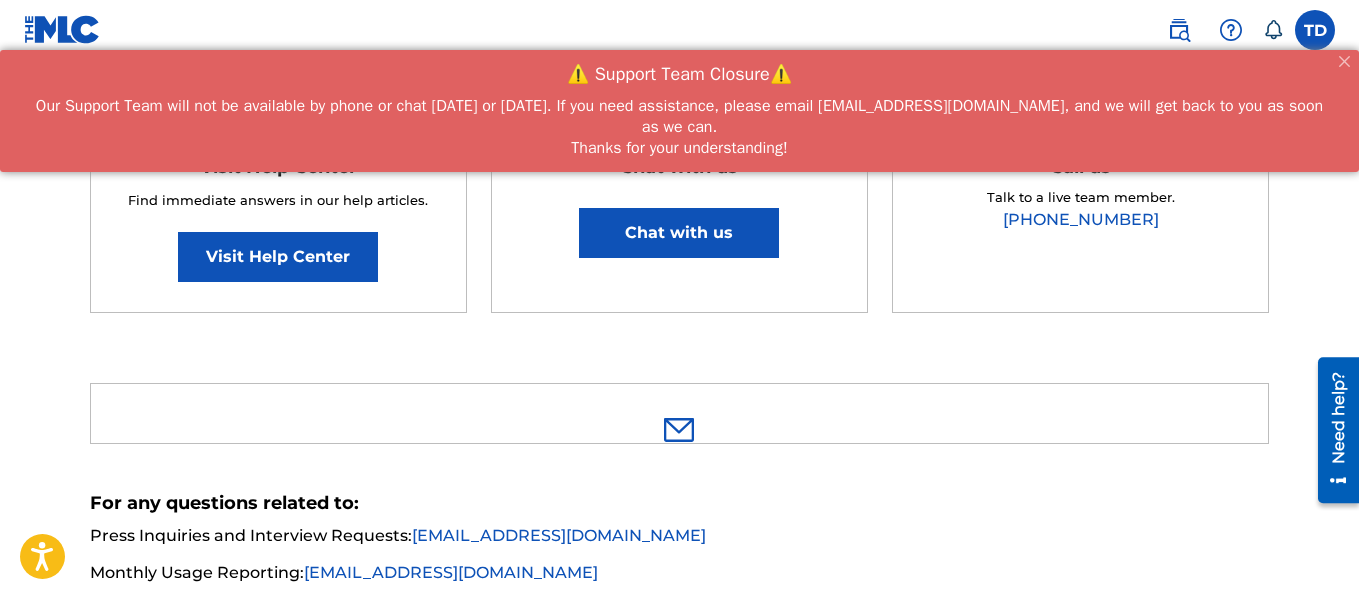 click on "Need help?" at bounding box center [1338, 417] 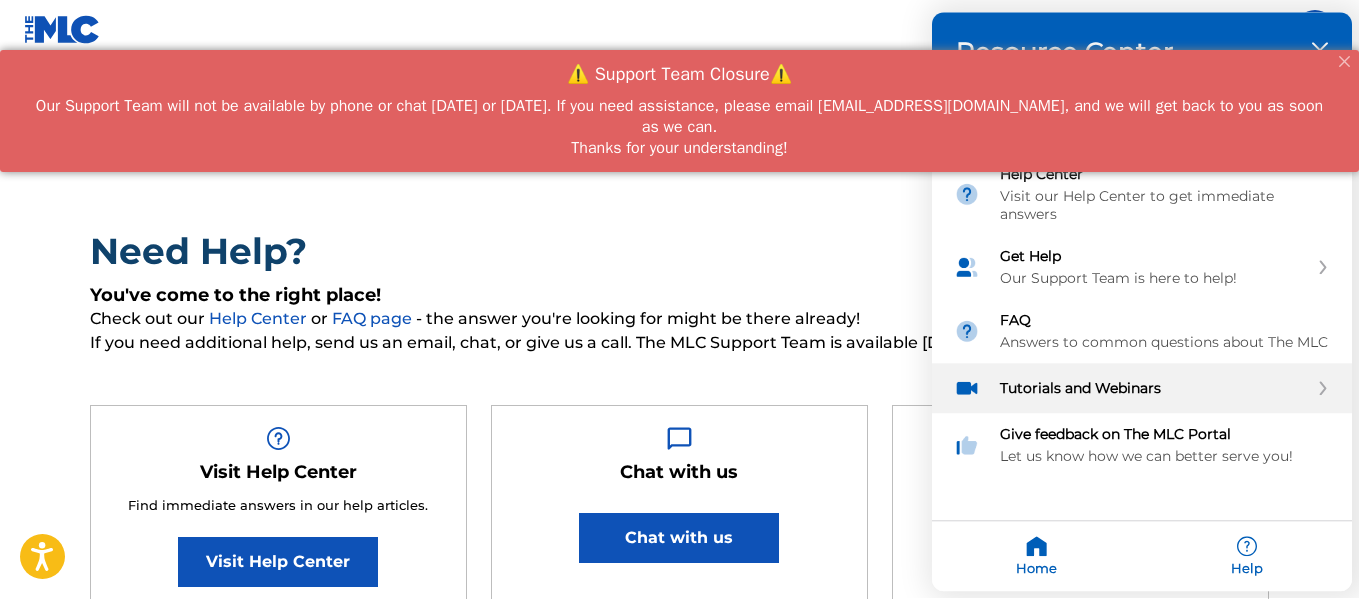 scroll, scrollTop: 0, scrollLeft: 0, axis: both 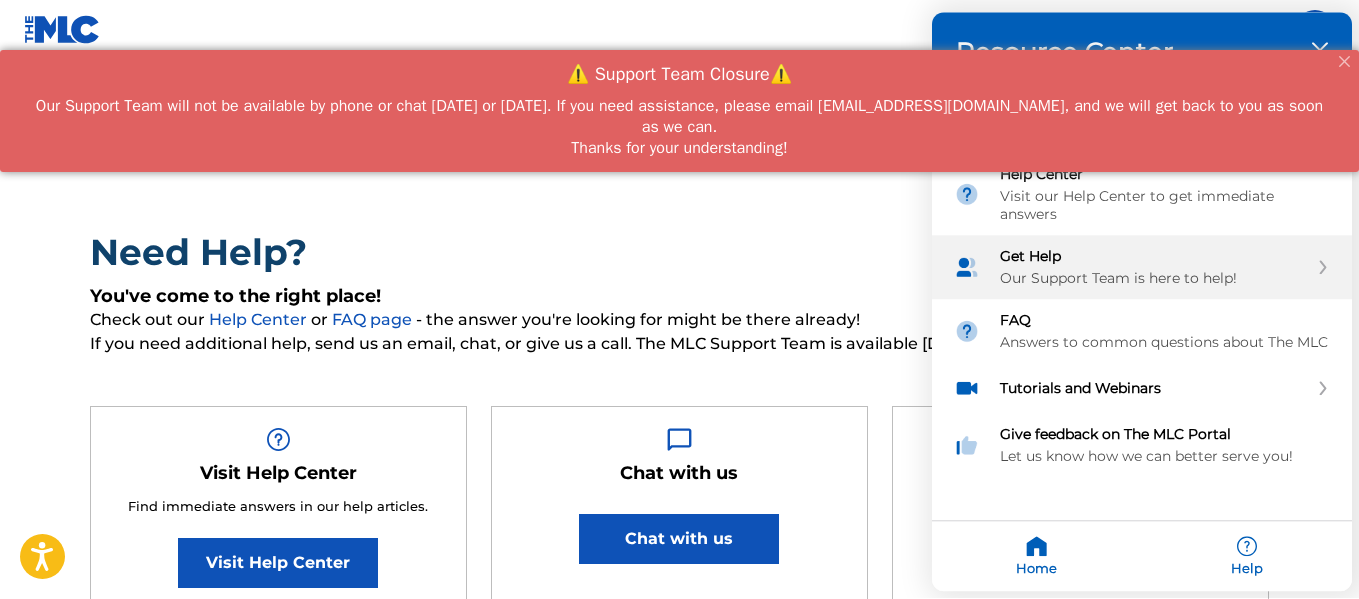 click on "Get Help   Our Support Team is here to help!" at bounding box center (1142, 268) 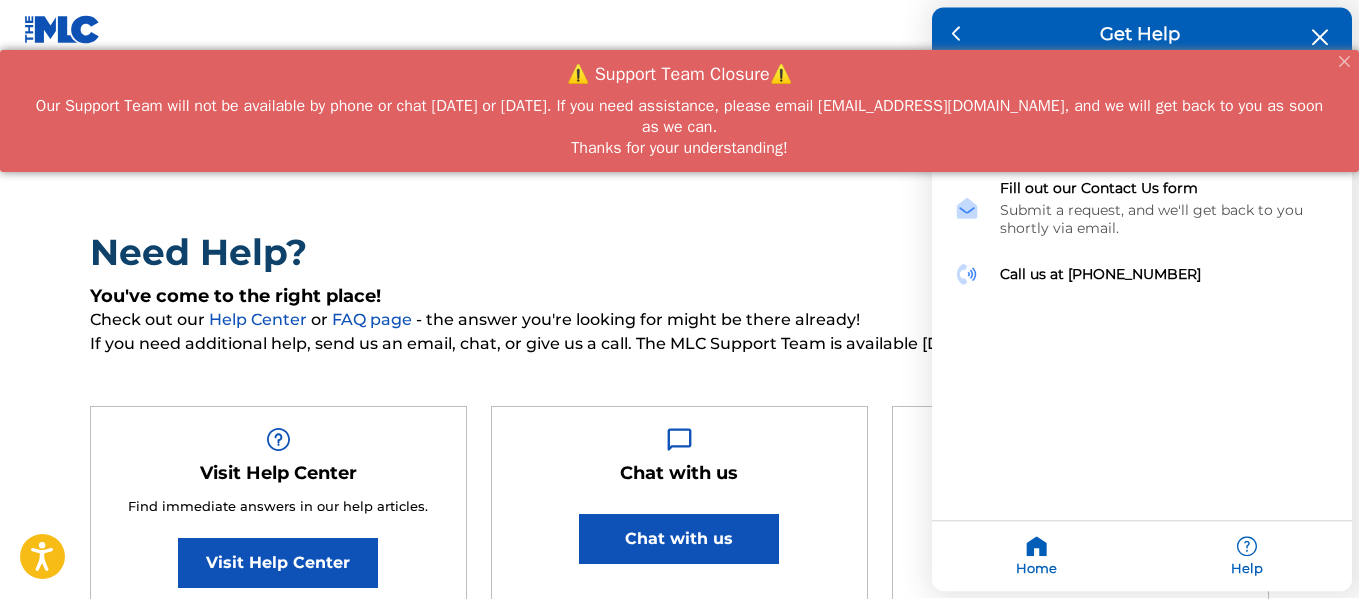 click at bounding box center (679, 299) 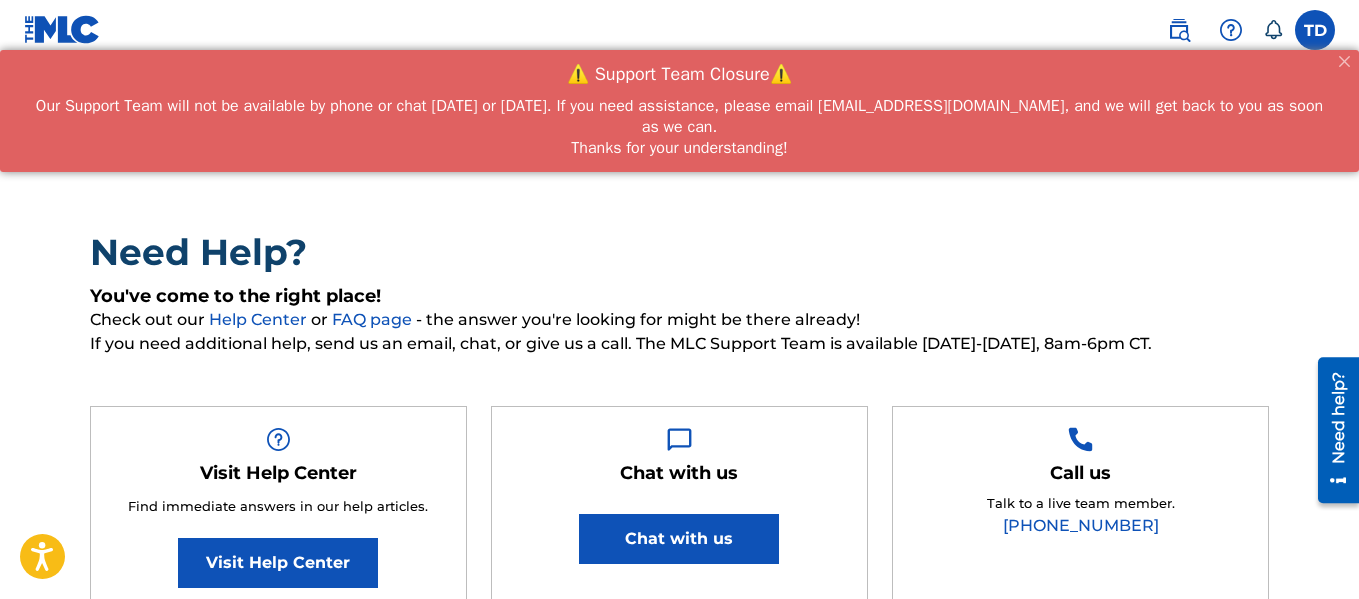 click on "Chat with us" at bounding box center (679, 539) 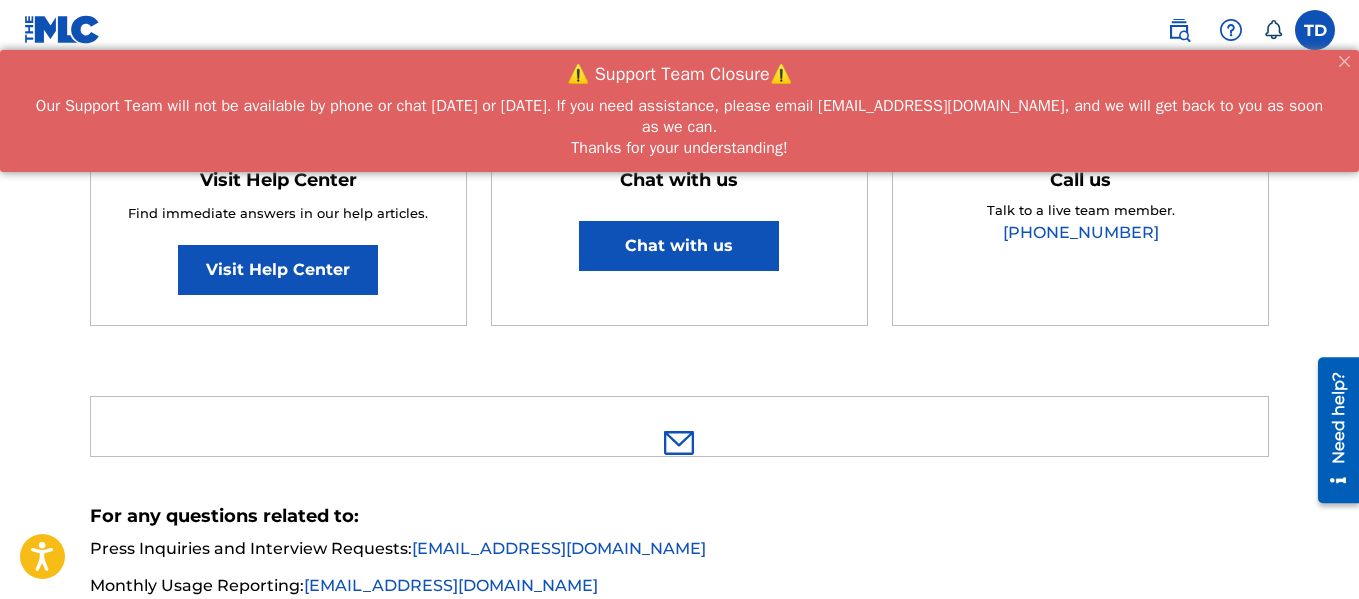 scroll, scrollTop: 295, scrollLeft: 0, axis: vertical 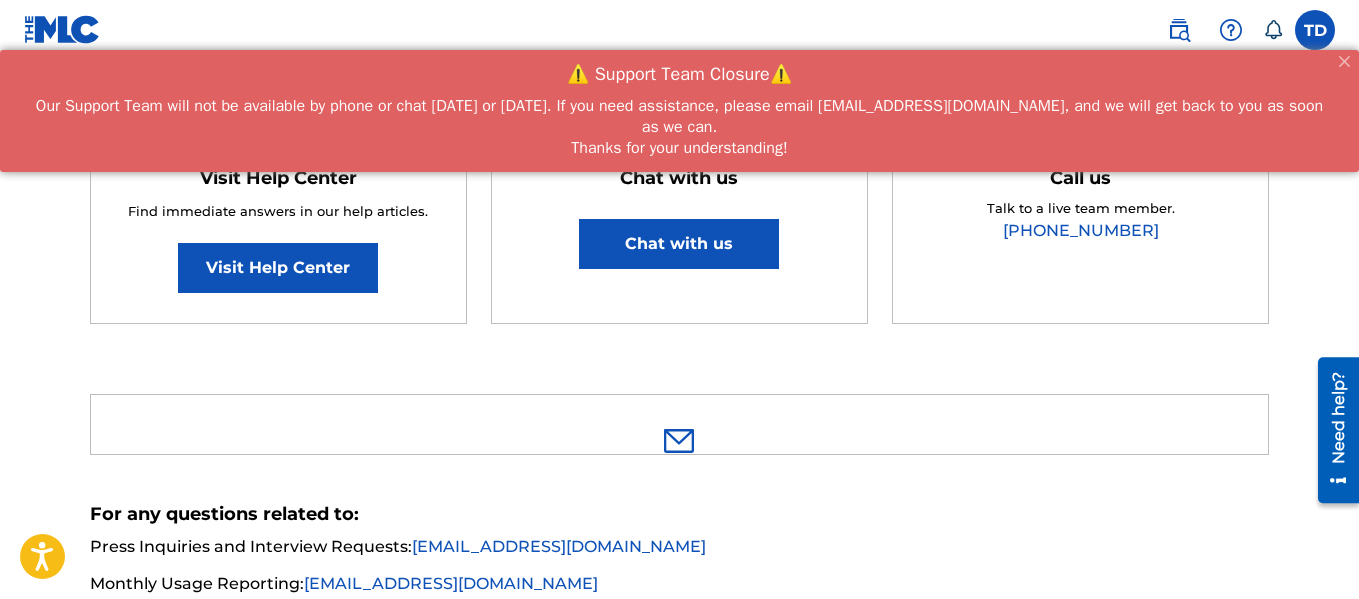 click at bounding box center [679, 441] 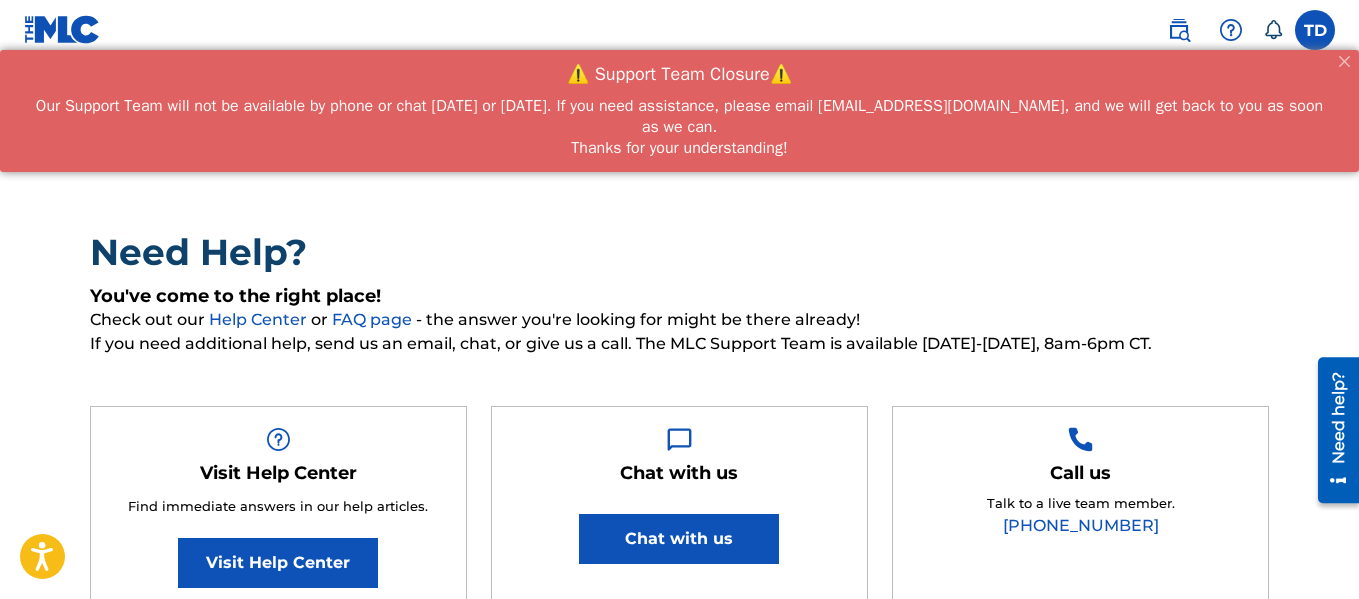 click on "Need help?" at bounding box center (1338, 417) 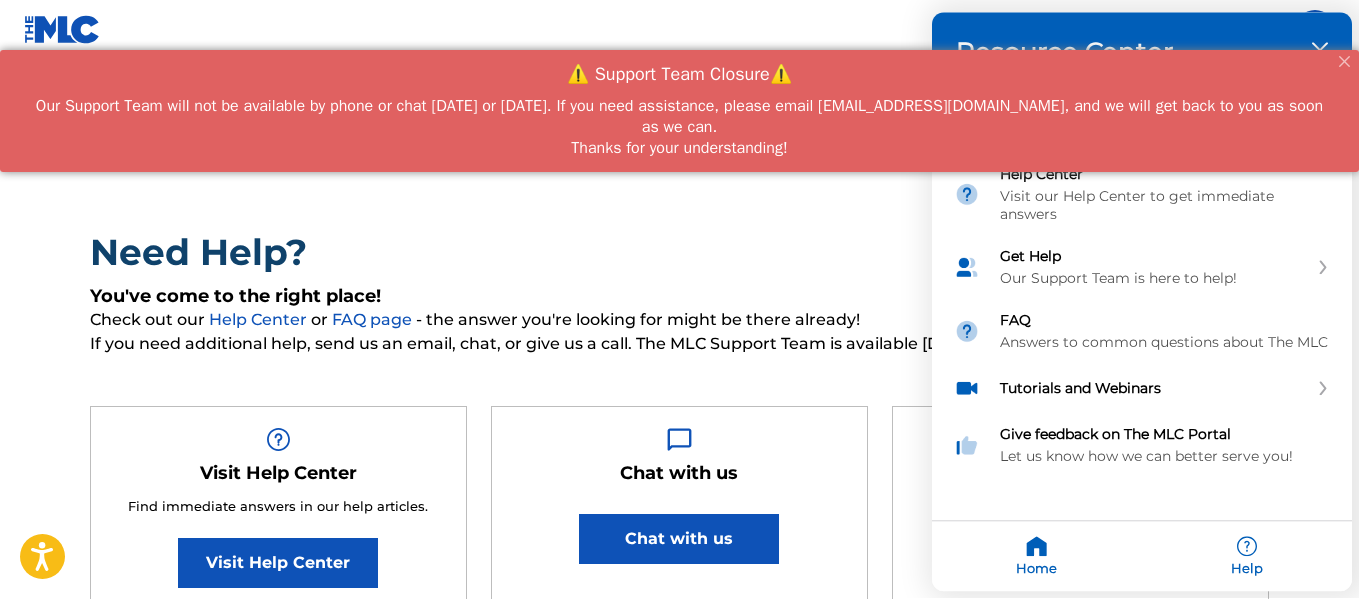 click on "⚠️ Support Team Closure⚠️
Our Support Team will not be available by phone or chat [DATE] or [DATE]. If you need assistance, please email [EMAIL_ADDRESS][DOMAIN_NAME], and we will get back to you as soon as we can.  Thanks for your understanding!" at bounding box center (679, 110) 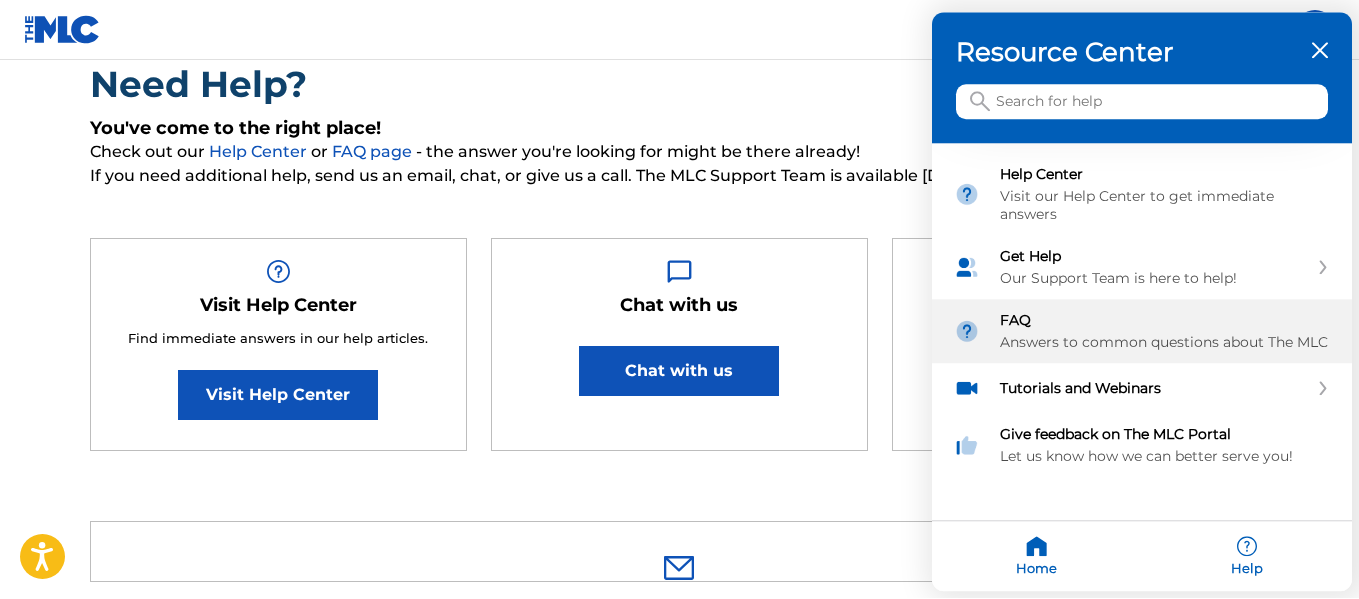 scroll, scrollTop: 0, scrollLeft: 0, axis: both 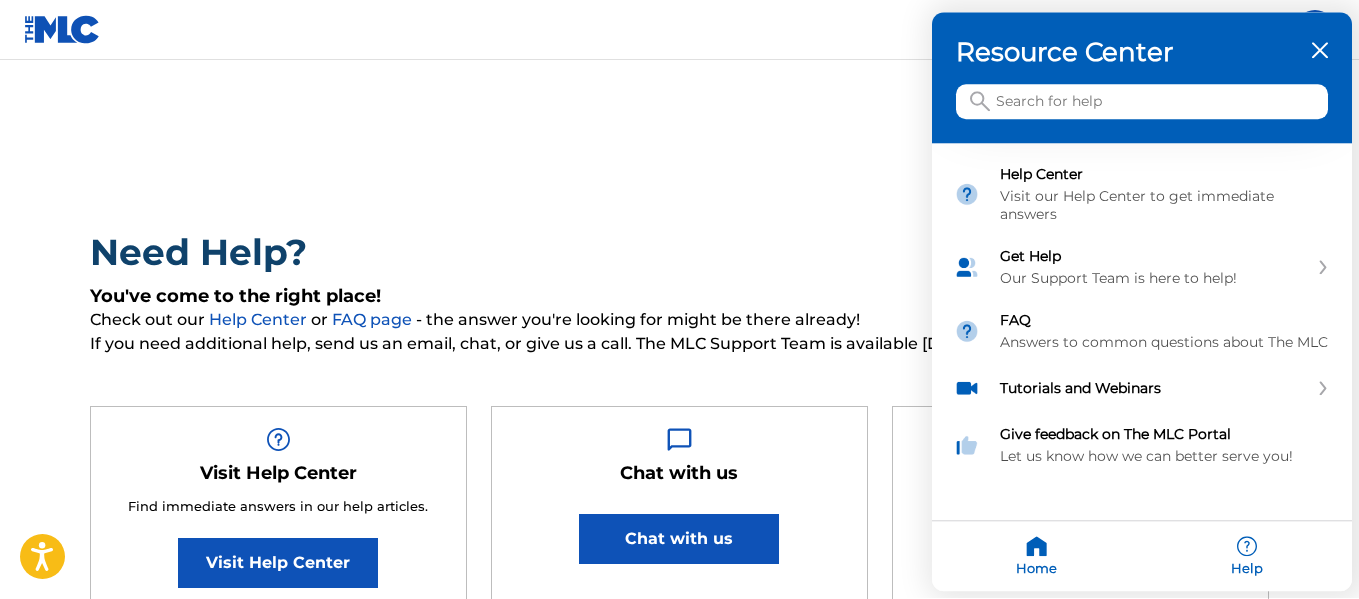 click on "Resource Center" at bounding box center (1142, 53) 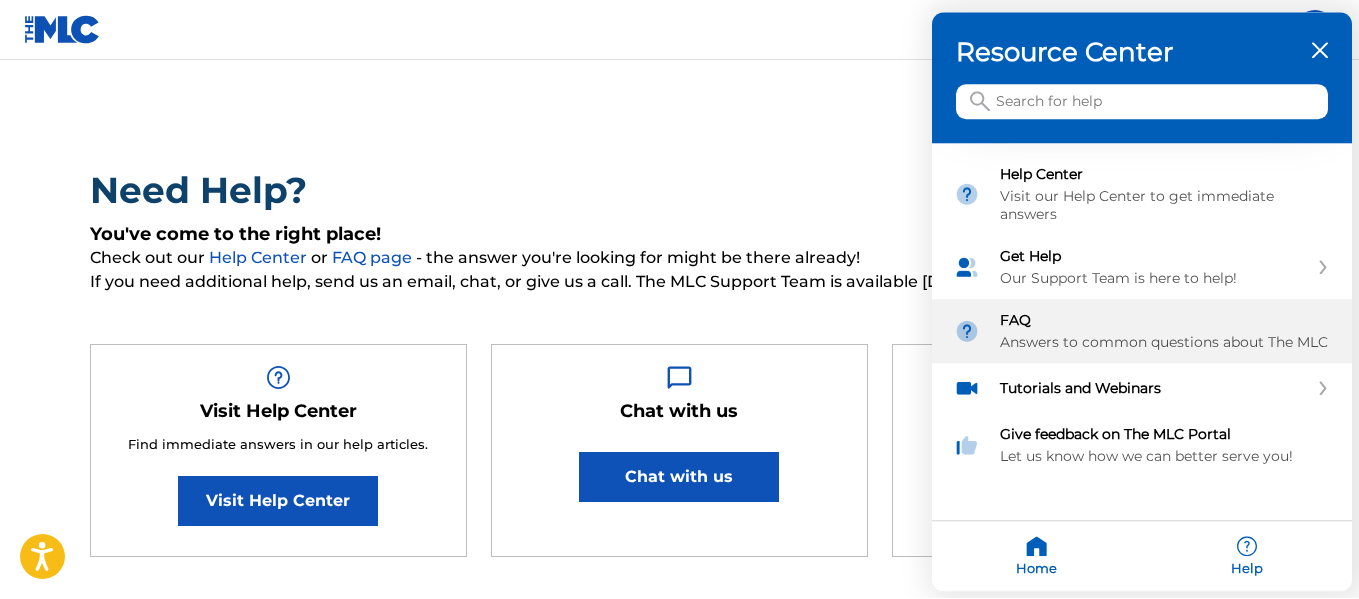 scroll, scrollTop: 0, scrollLeft: 0, axis: both 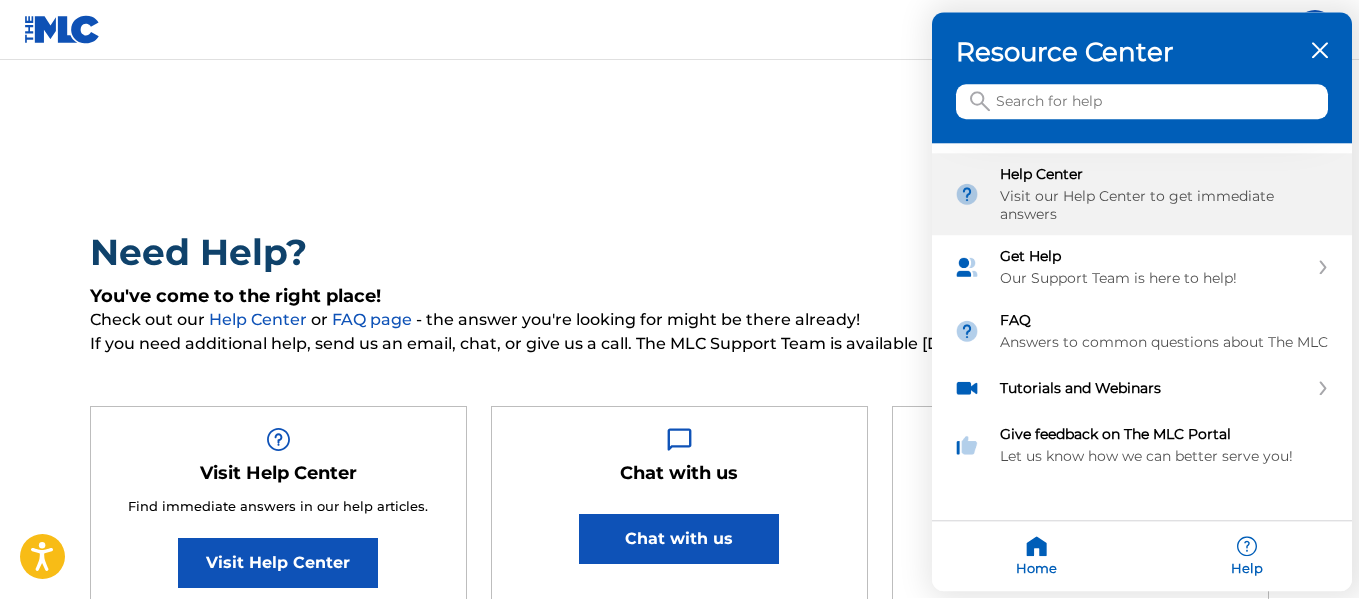 click on "Visit our Help Center to get immediate answers" at bounding box center [1165, 206] 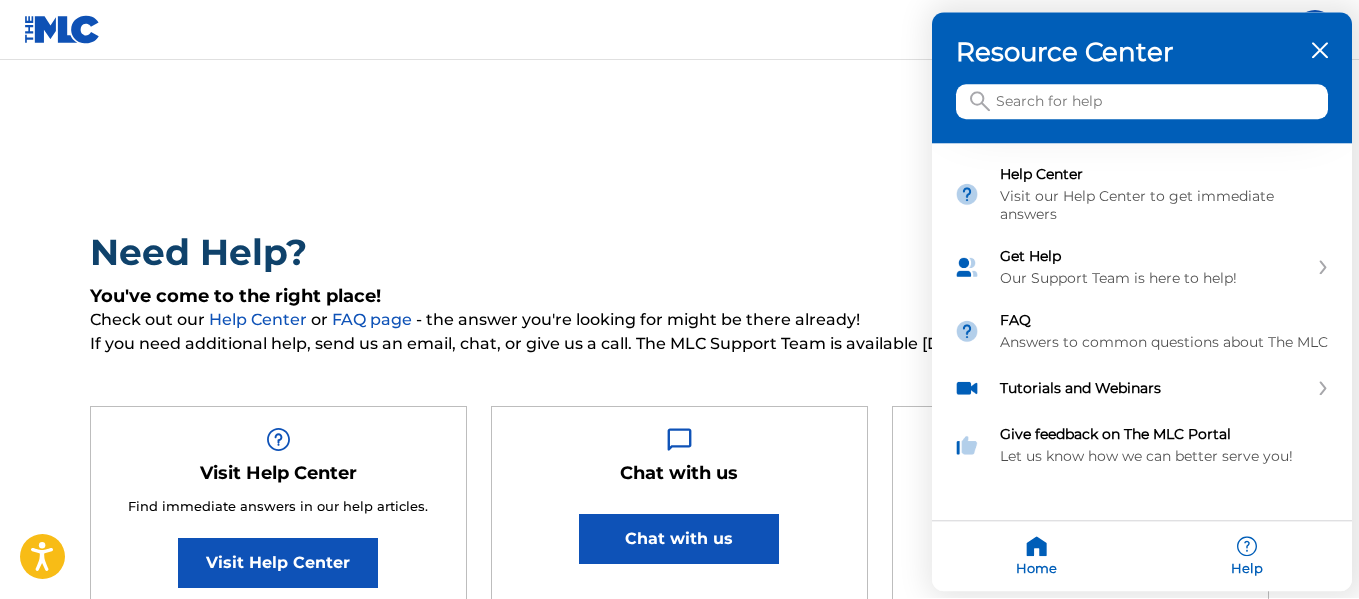 drag, startPoint x: 674, startPoint y: 562, endPoint x: 687, endPoint y: 539, distance: 26.41969 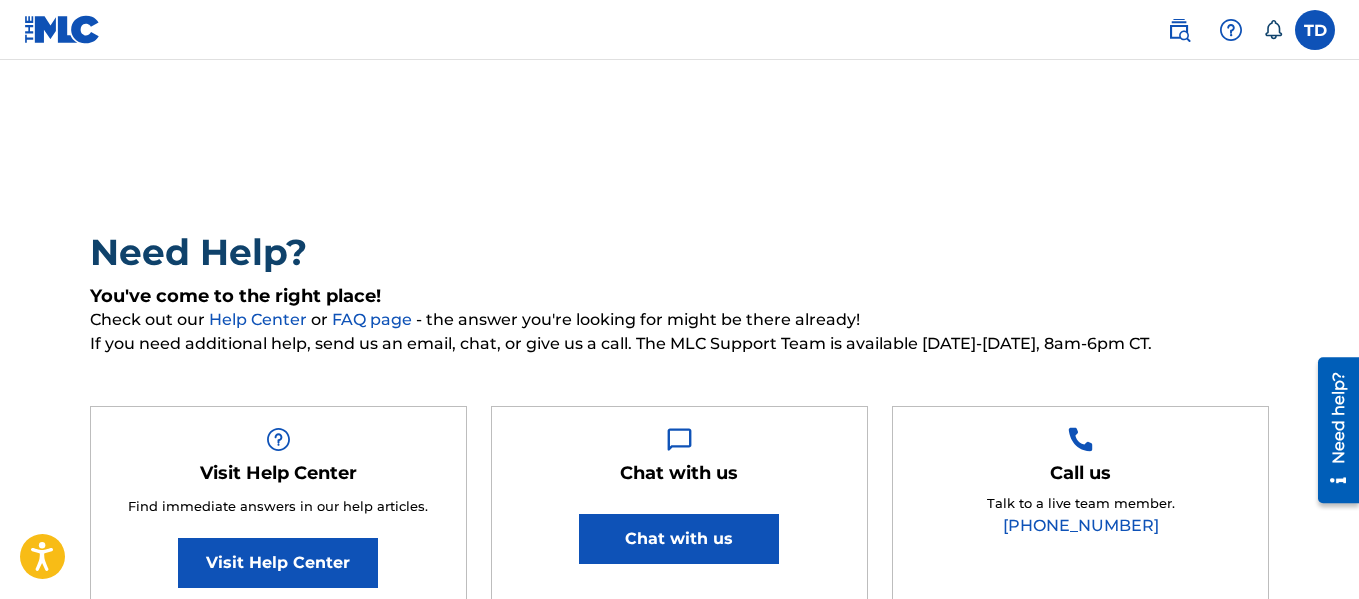 click on "Chat with us" at bounding box center [679, 539] 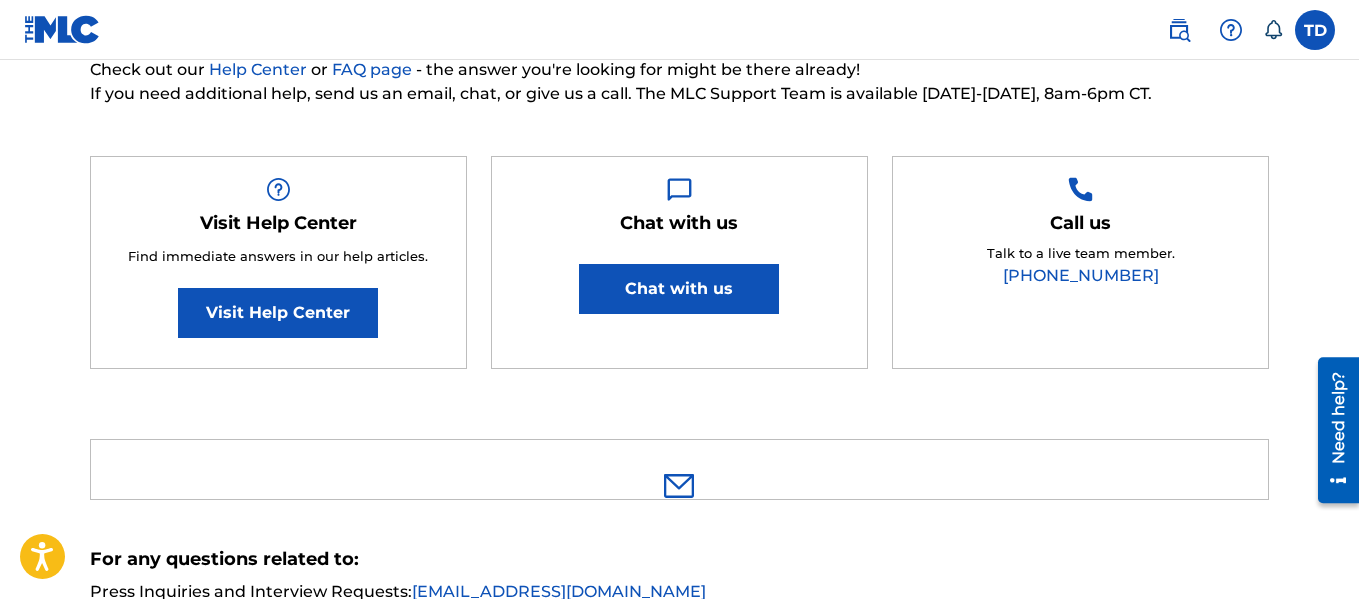 scroll, scrollTop: 254, scrollLeft: 0, axis: vertical 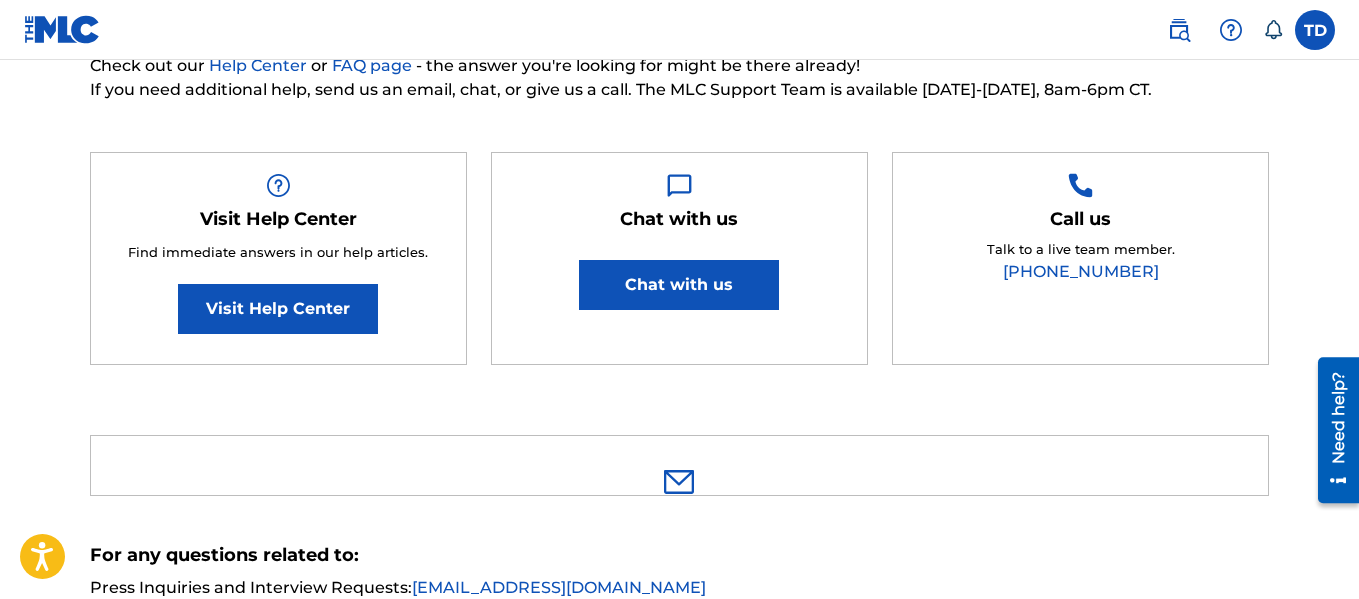 click on "Visit Help Center" at bounding box center [278, 309] 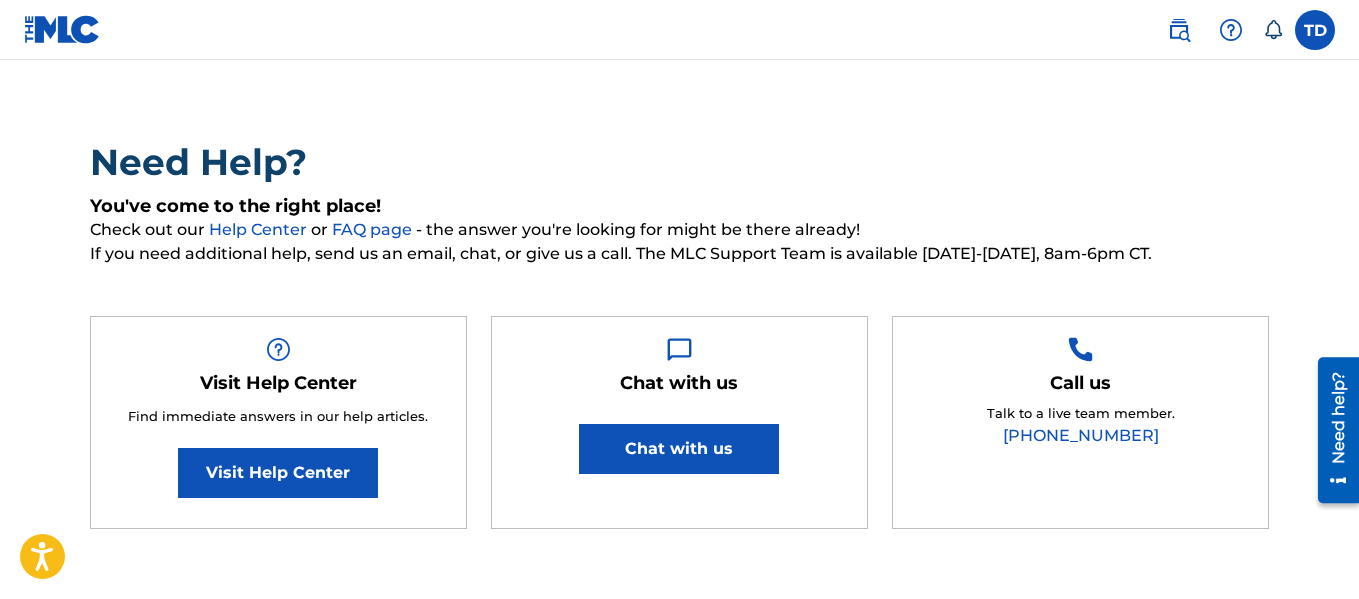 scroll, scrollTop: 87, scrollLeft: 0, axis: vertical 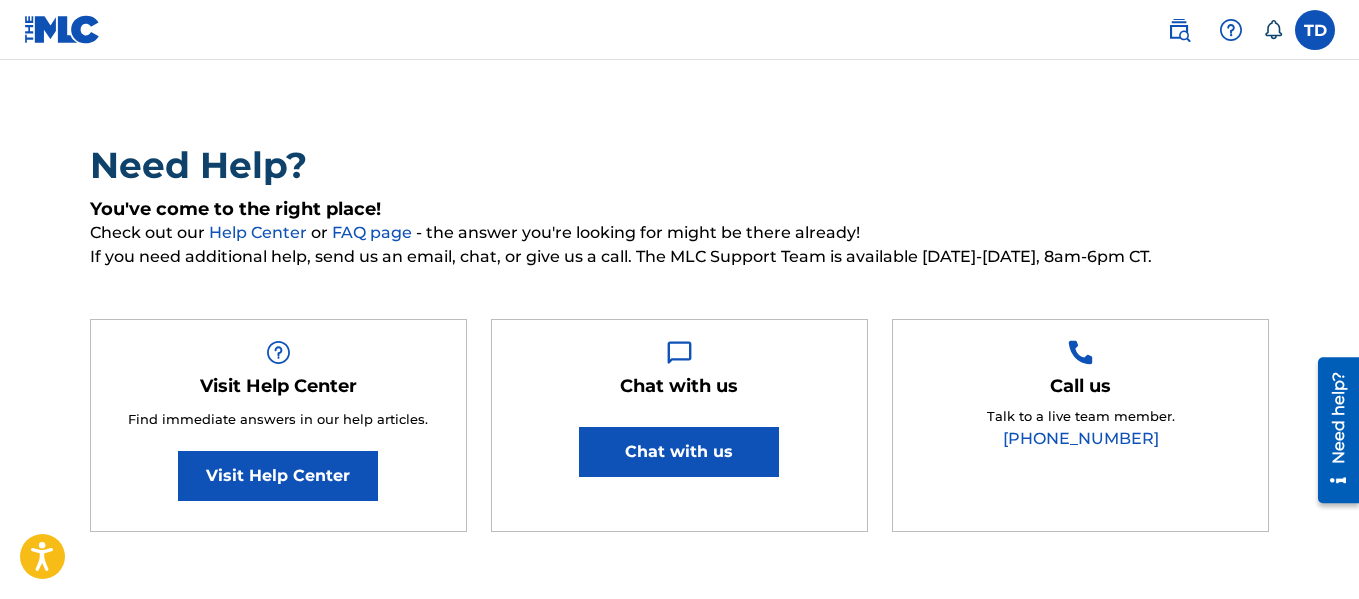 click on "Chat with us" at bounding box center [679, 452] 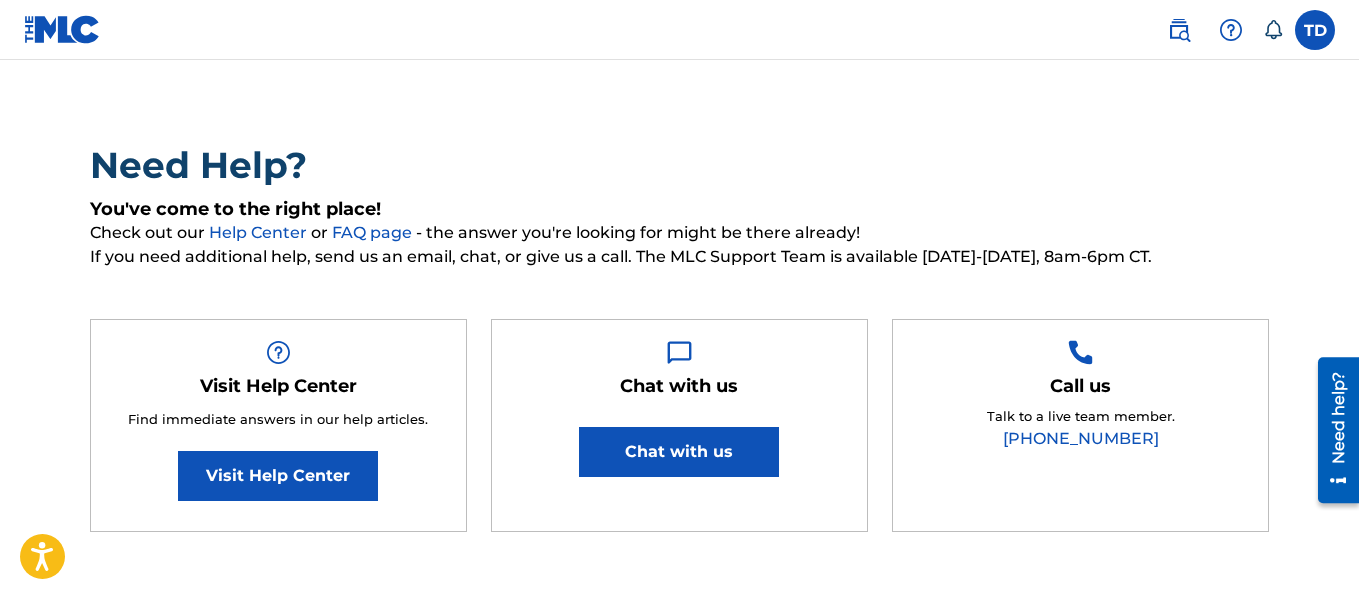 click on "Need help?" at bounding box center (1338, 417) 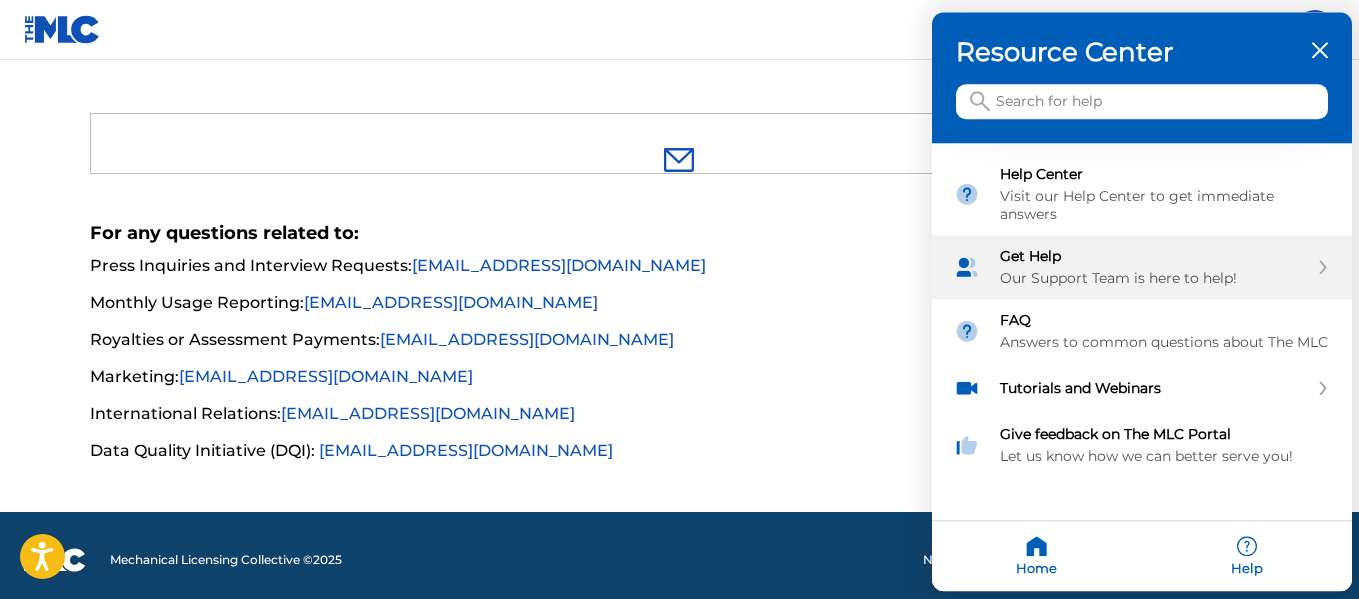 scroll, scrollTop: 579, scrollLeft: 0, axis: vertical 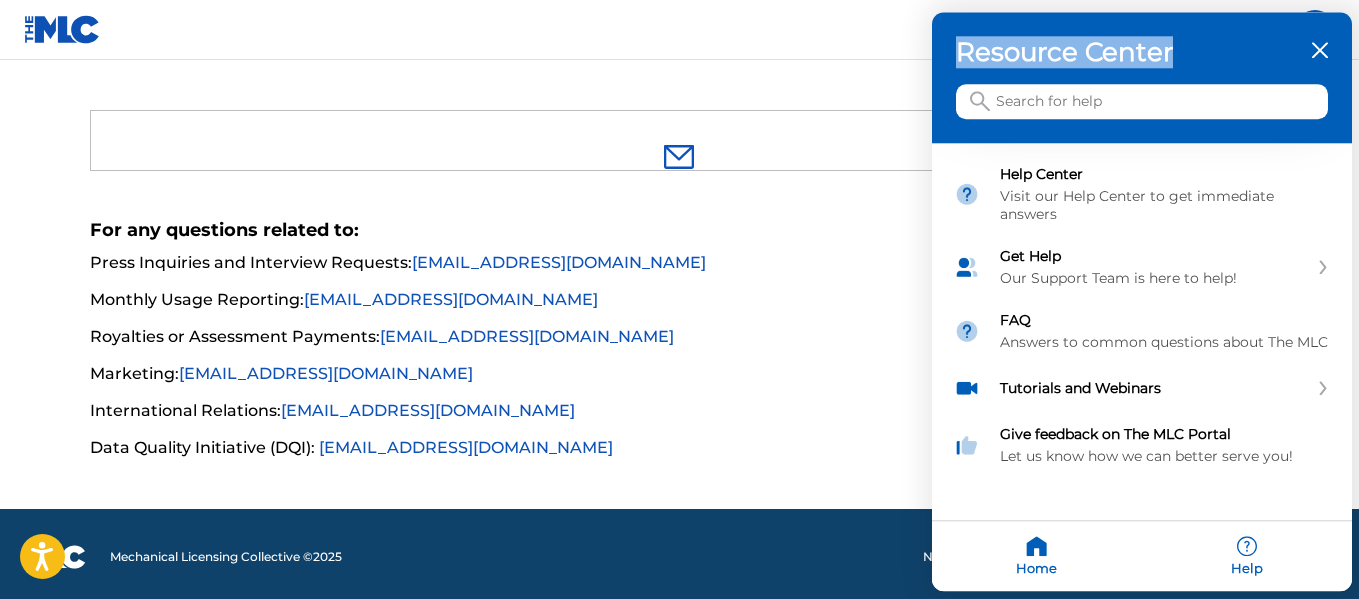 drag, startPoint x: 1331, startPoint y: 48, endPoint x: 1319, endPoint y: 44, distance: 12.649111 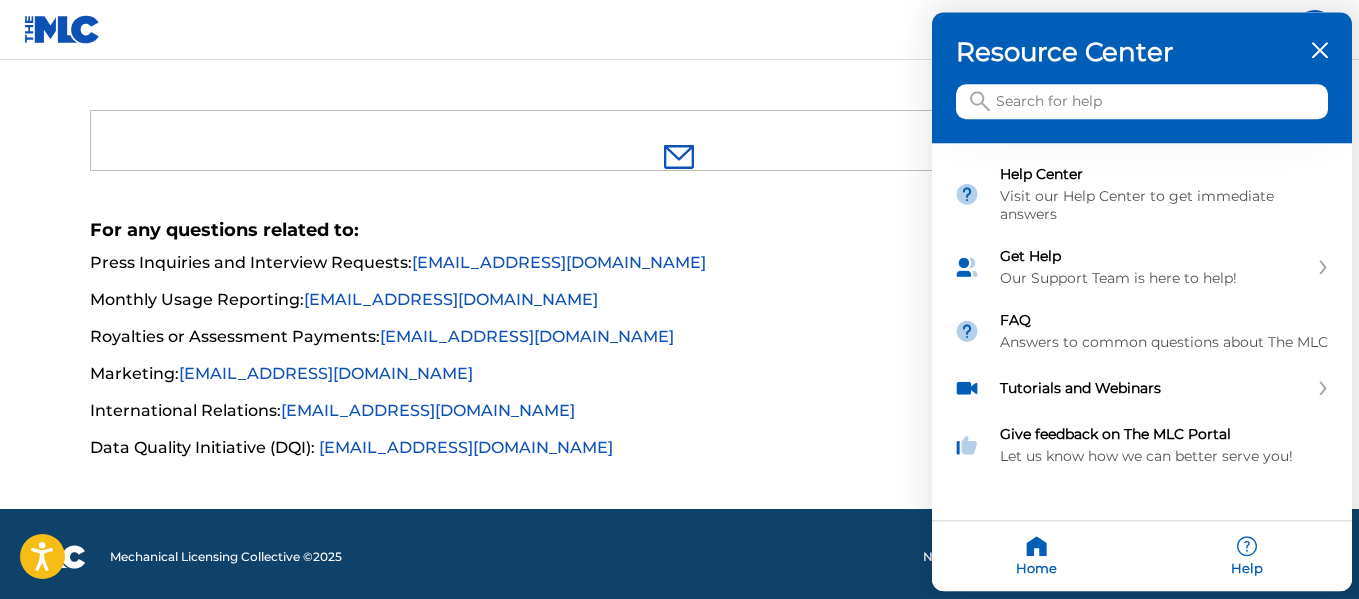 click 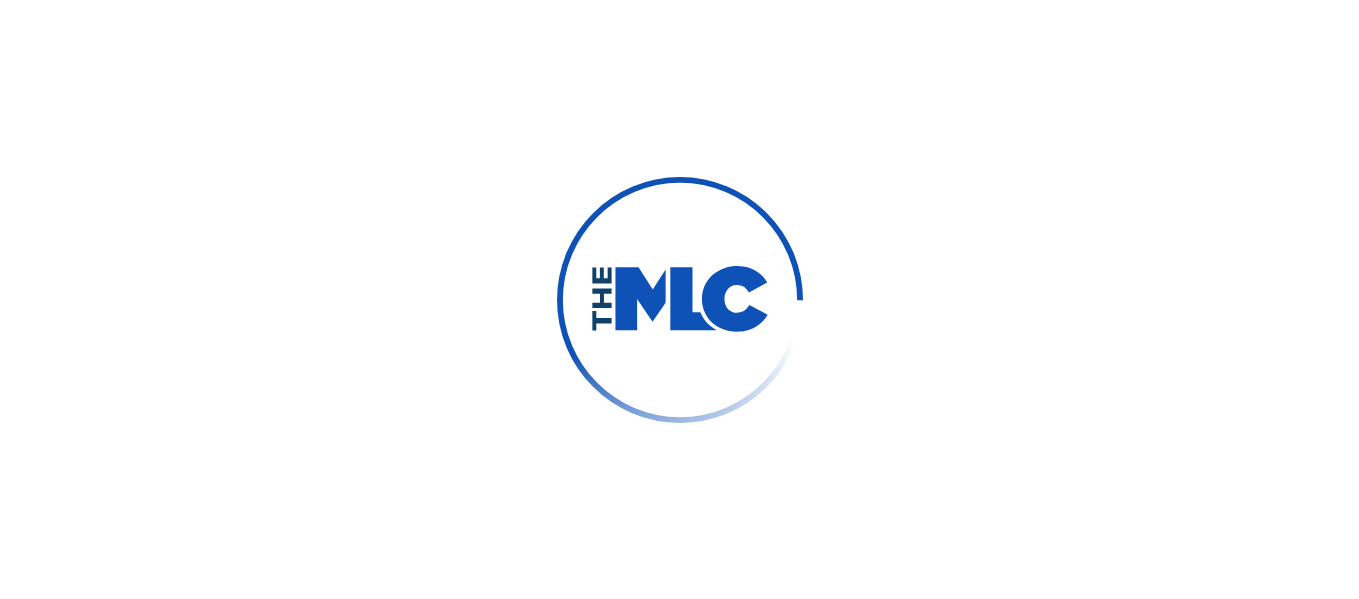 scroll, scrollTop: 0, scrollLeft: 0, axis: both 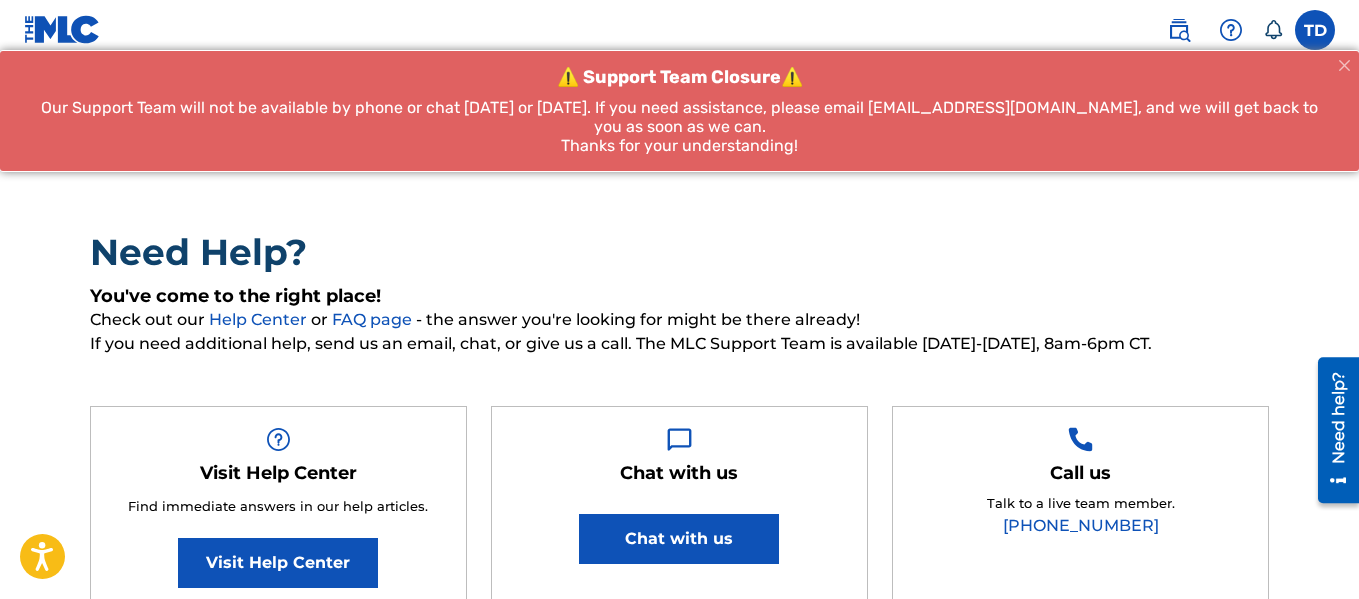 click on "Chat with us" at bounding box center (679, 539) 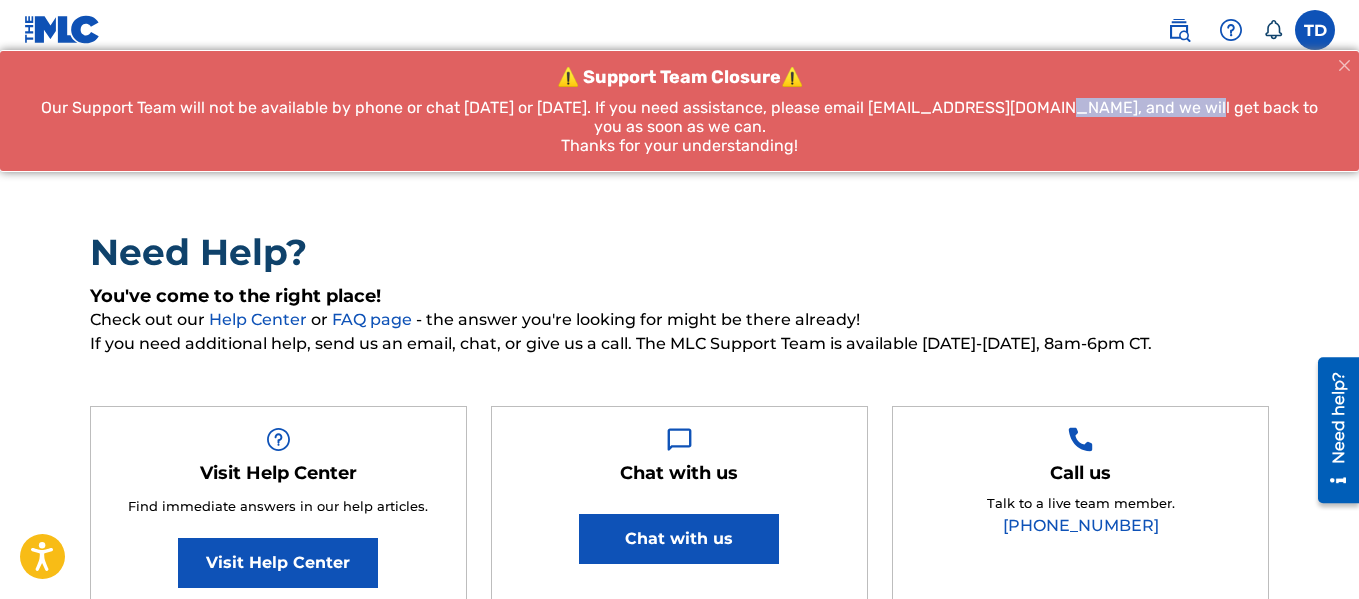 drag, startPoint x: 1007, startPoint y: 103, endPoint x: 1164, endPoint y: 107, distance: 157.05095 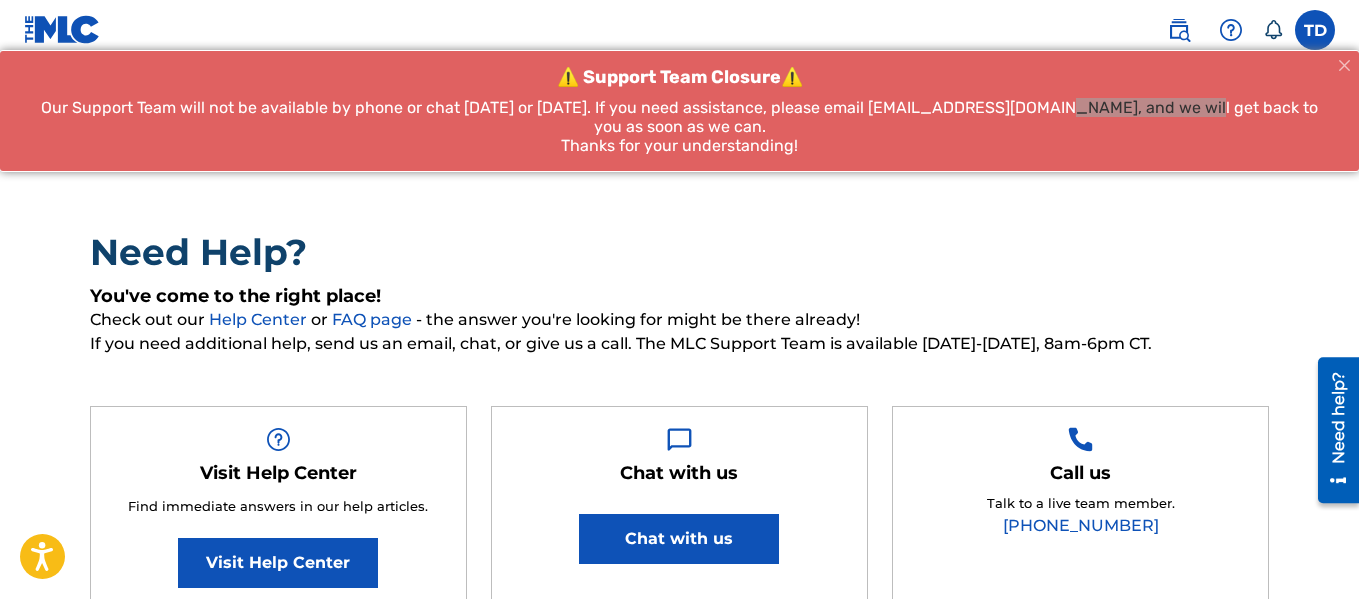 click at bounding box center (1315, 30) 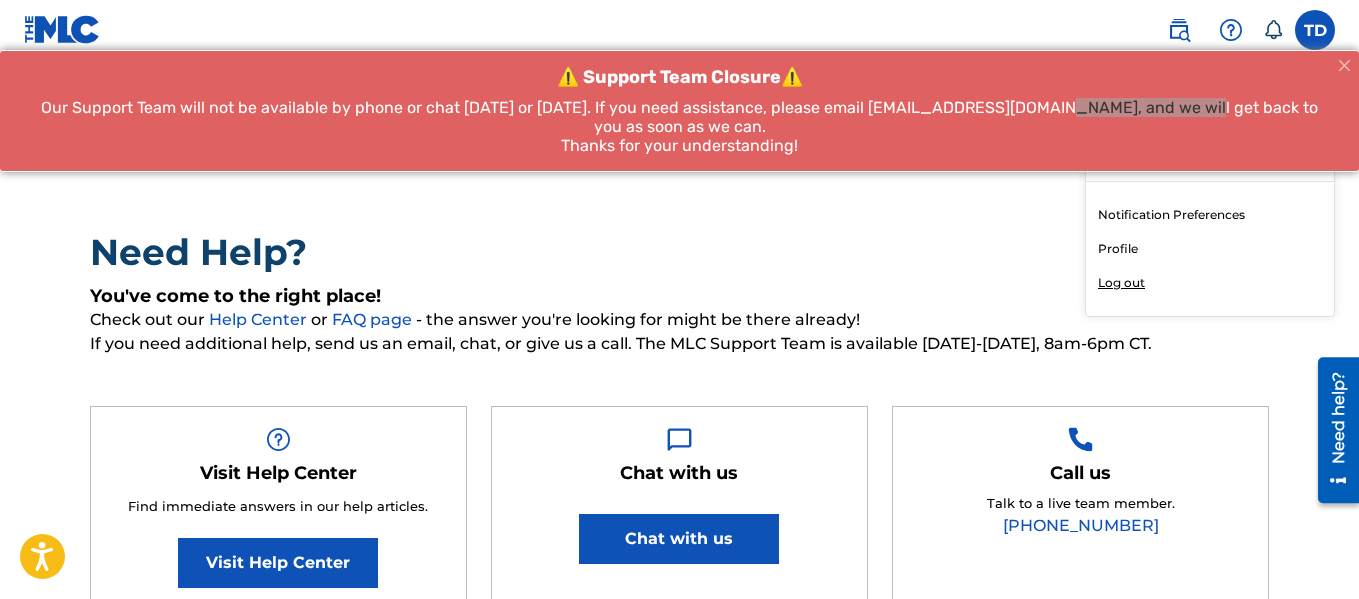 click on "Log out" at bounding box center [1121, 283] 